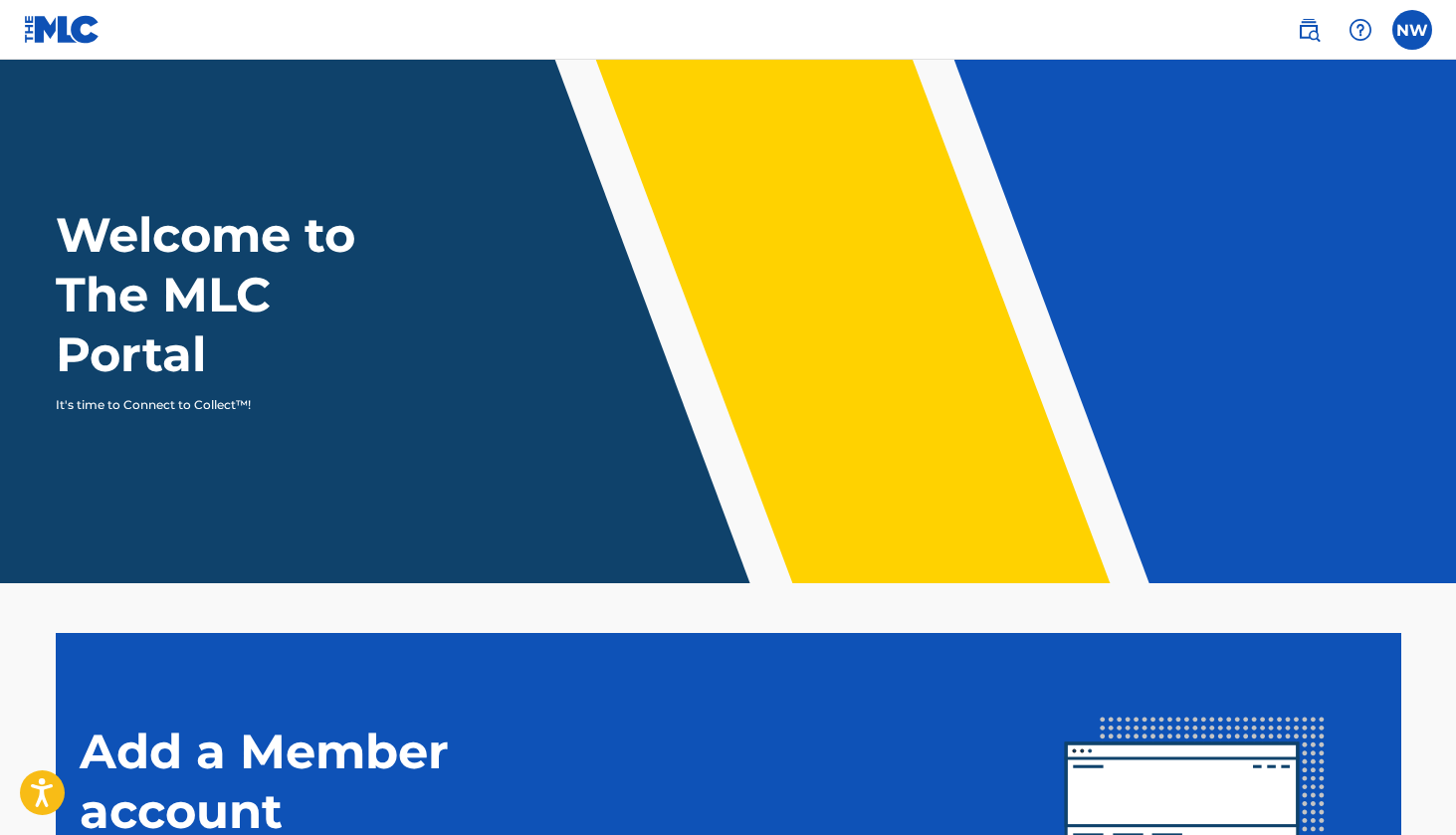 scroll, scrollTop: 0, scrollLeft: 0, axis: both 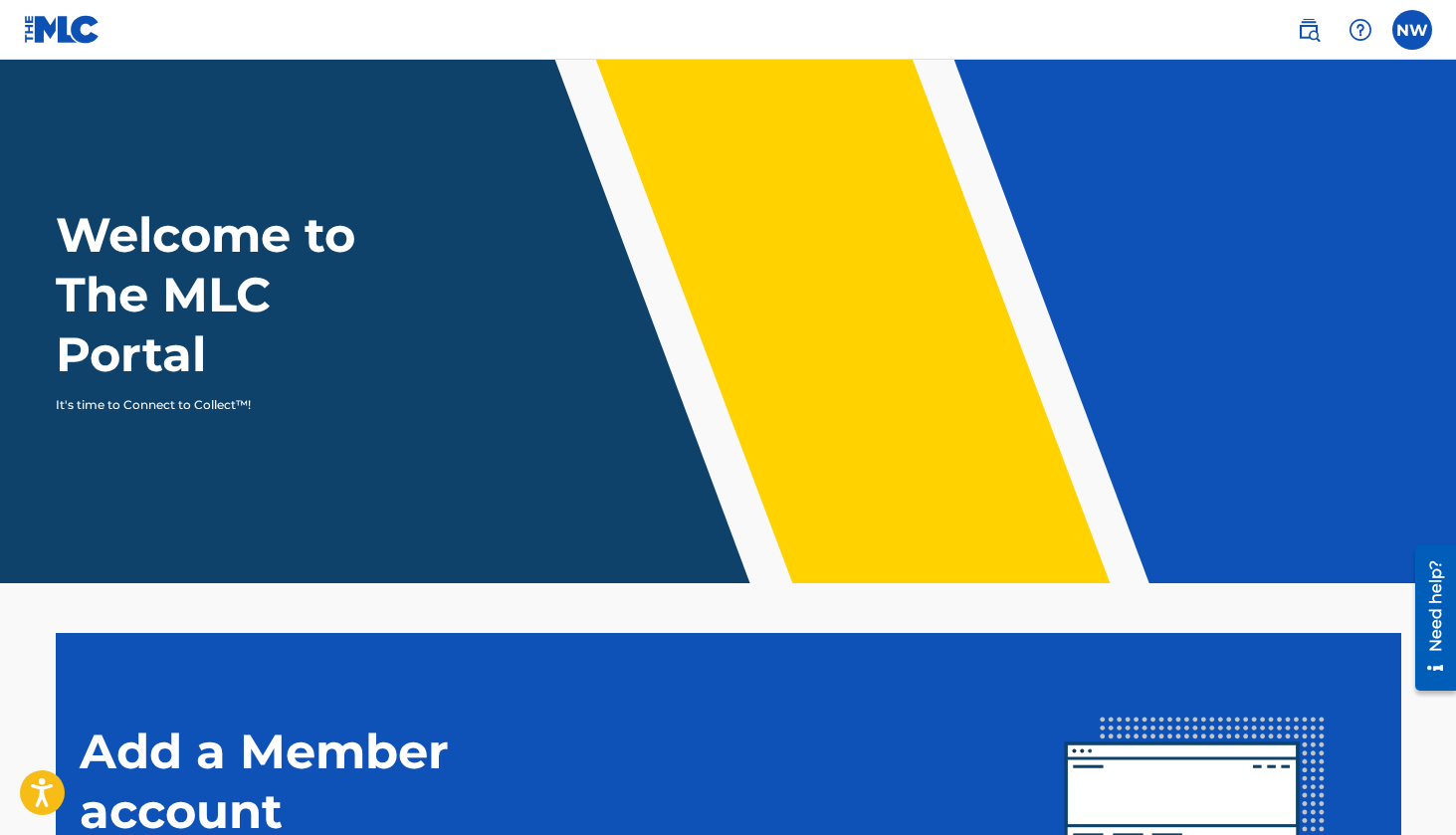 click at bounding box center [62, 29] 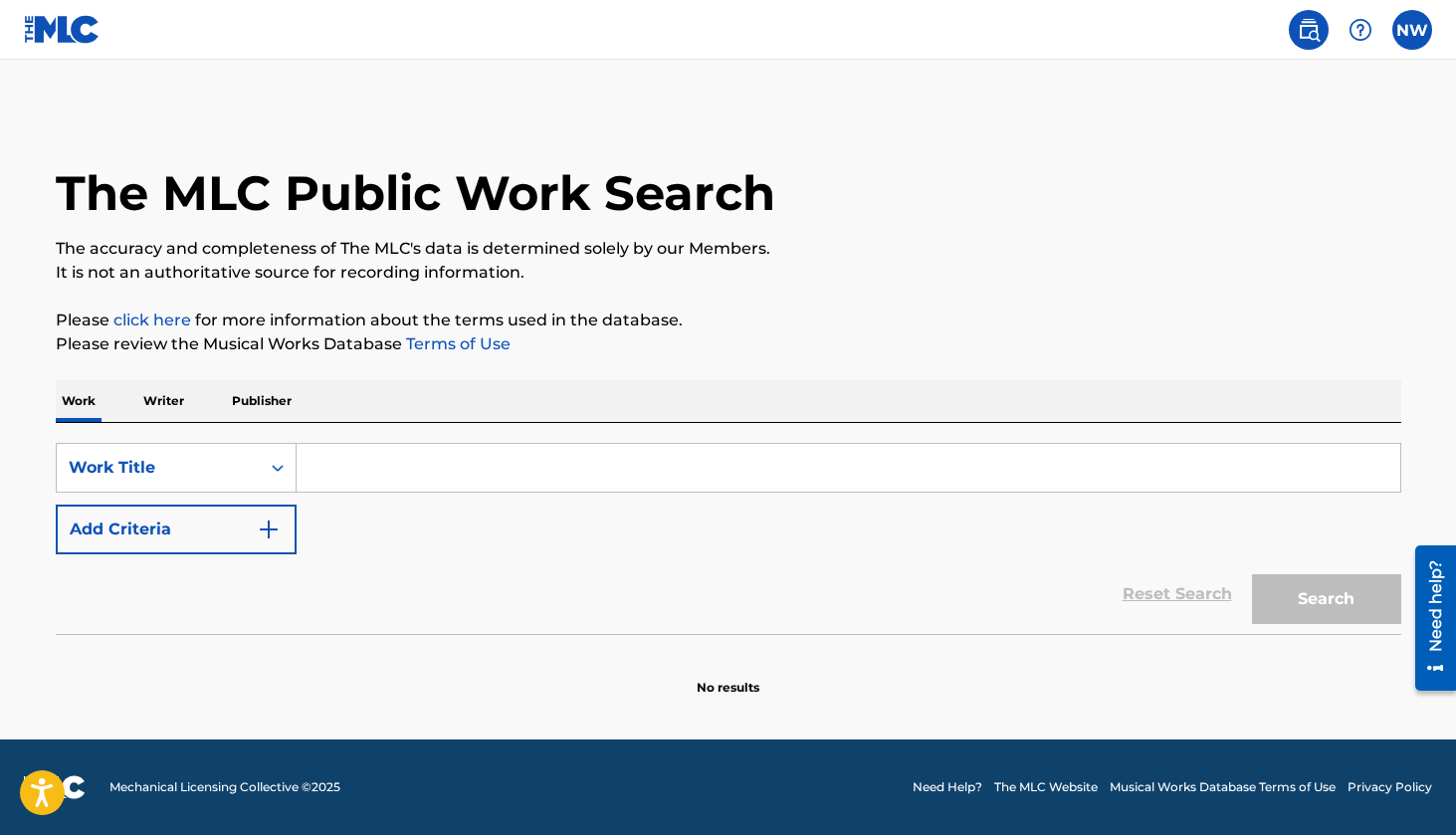click on "Writer" at bounding box center [163, 401] 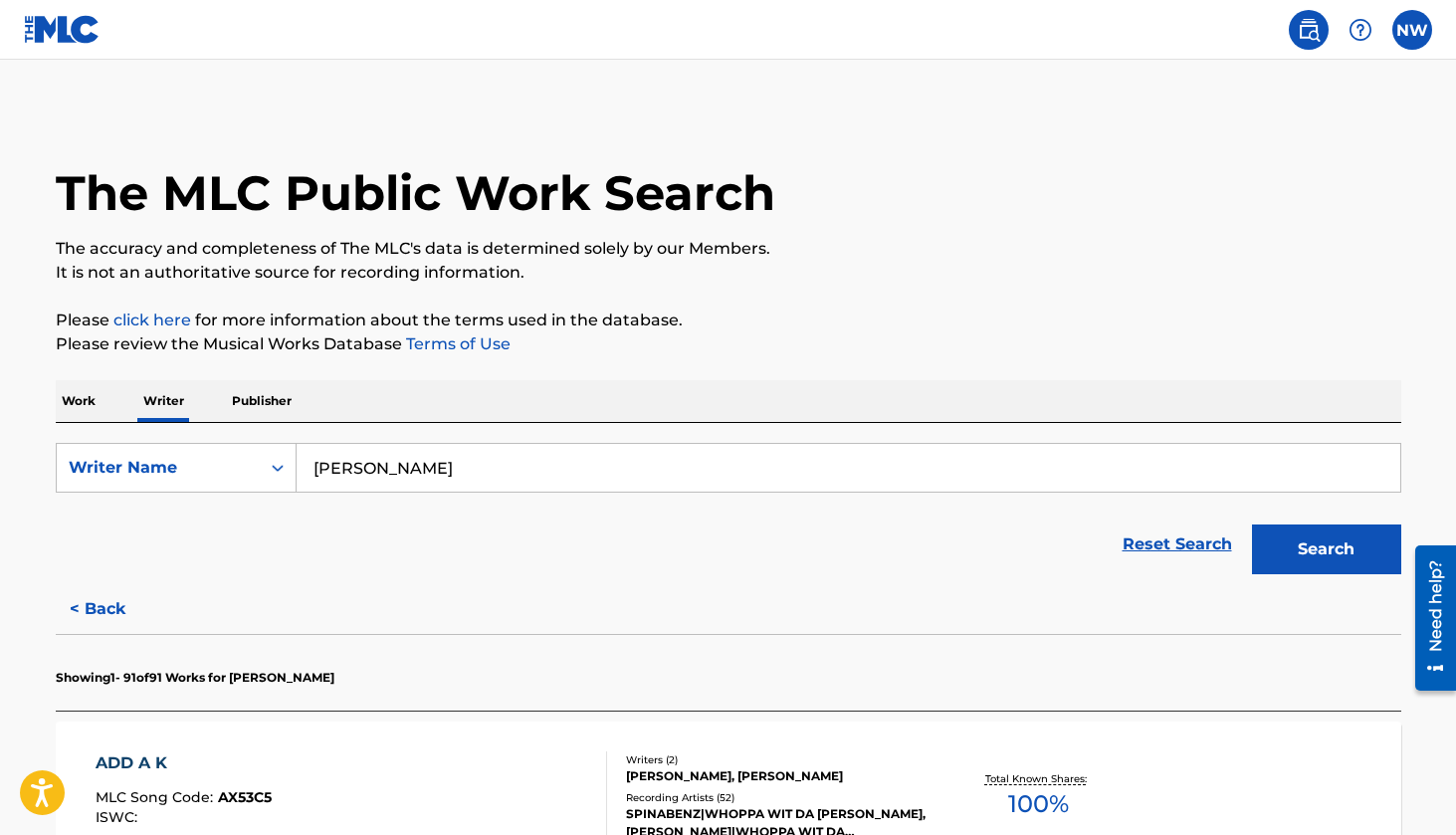 click on "The MLC Public Work Search The accuracy and completeness of The MLC's data is determined solely by our Members. It is not an authoritative source for recording information. Please   click here   for more information about the terms used in the database. Please review the Musical Works Database   Terms of Use Work Writer Publisher SearchWithCriteria49540968-dddf-421d-ae34-fc2fbb1199e4 Writer Name [PERSON_NAME] Reset Search Search < Back Showing  1  -   91  of  91   Works for [PERSON_NAME]   ADD A K MLC Song Code : AX53C5 ISWC : Writers ( 2 ) [PERSON_NAME], [PERSON_NAME] Recording Artists ( 52 ) SPINABENZ|WHOPPA WIT DA CHOPPA, SPINABENZ|WHOPPA WIT DA CHOPPA|[PERSON_NAME], [PERSON_NAME],WHOPPA WIT DA [PERSON_NAME],[PERSON_NAME], WHOPPA WIT DA [PERSON_NAME],[PERSON_NAME],[PERSON_NAME], WHOPPA WIT DA CHOPPA,[PERSON_NAME],SPINABENZ Total Known Shares: 100 % RAP SHIT MLC Song Code : RO4IW0 ISWC : Writers ( 2 ) [PERSON_NAME], [PERSON_NAME] Recording Artists ( 6 ) Total Known Shares: 75 % [PERSON_NAME] MLC Song Code : MR1E1V ISWC : 2 ) 17" at bounding box center (728, 7584) 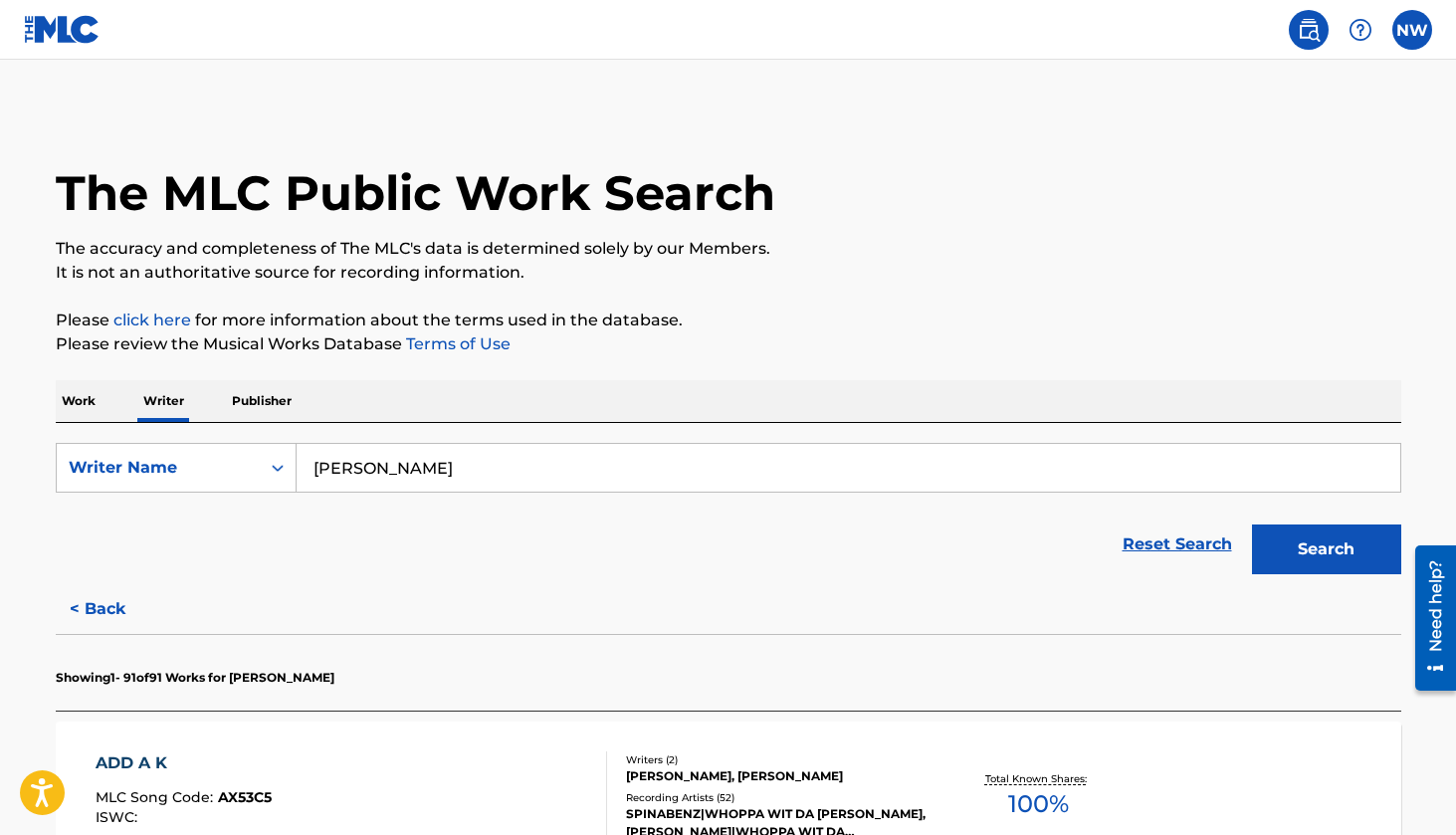 click at bounding box center (62, 29) 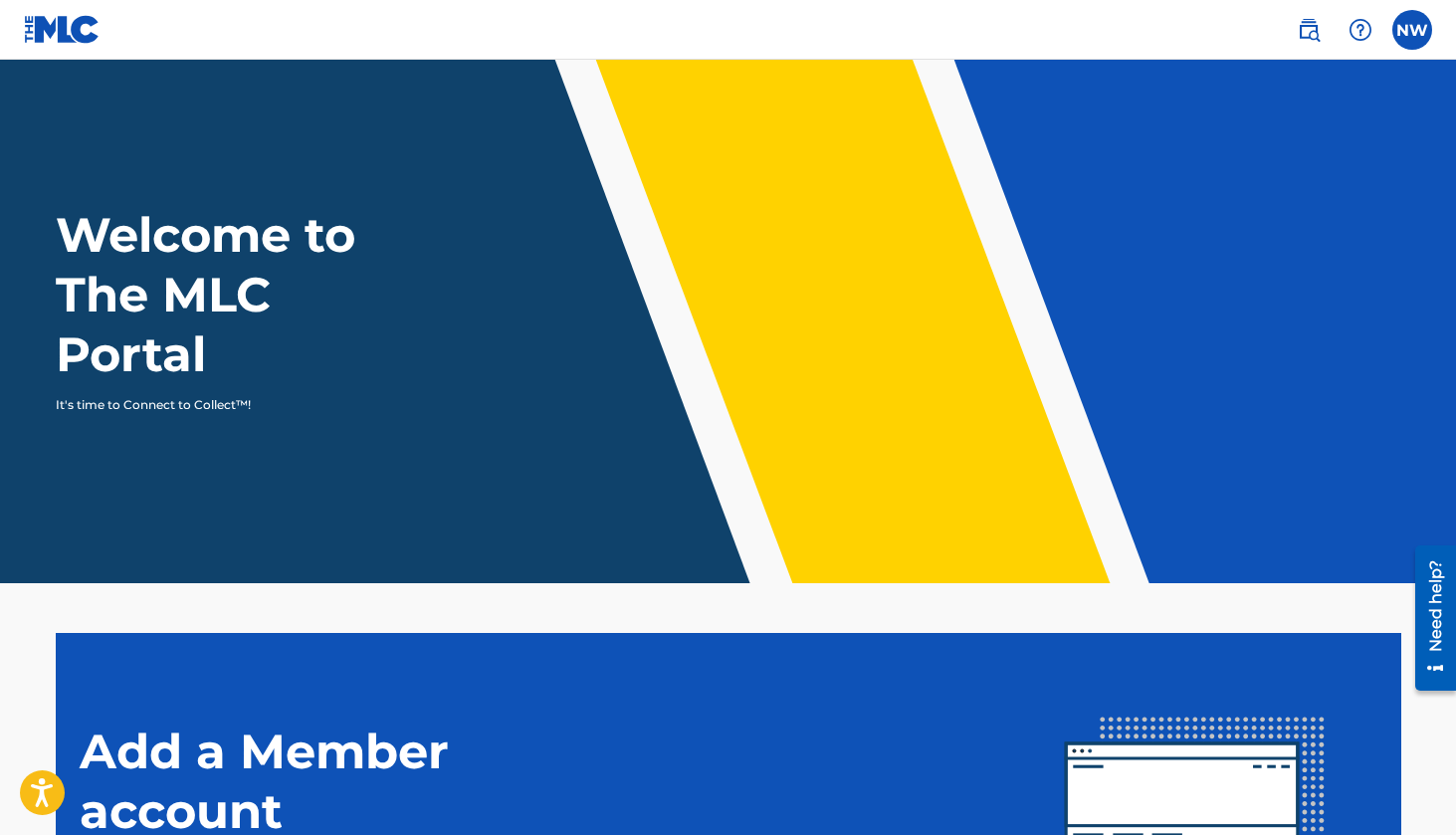 scroll, scrollTop: 0, scrollLeft: 0, axis: both 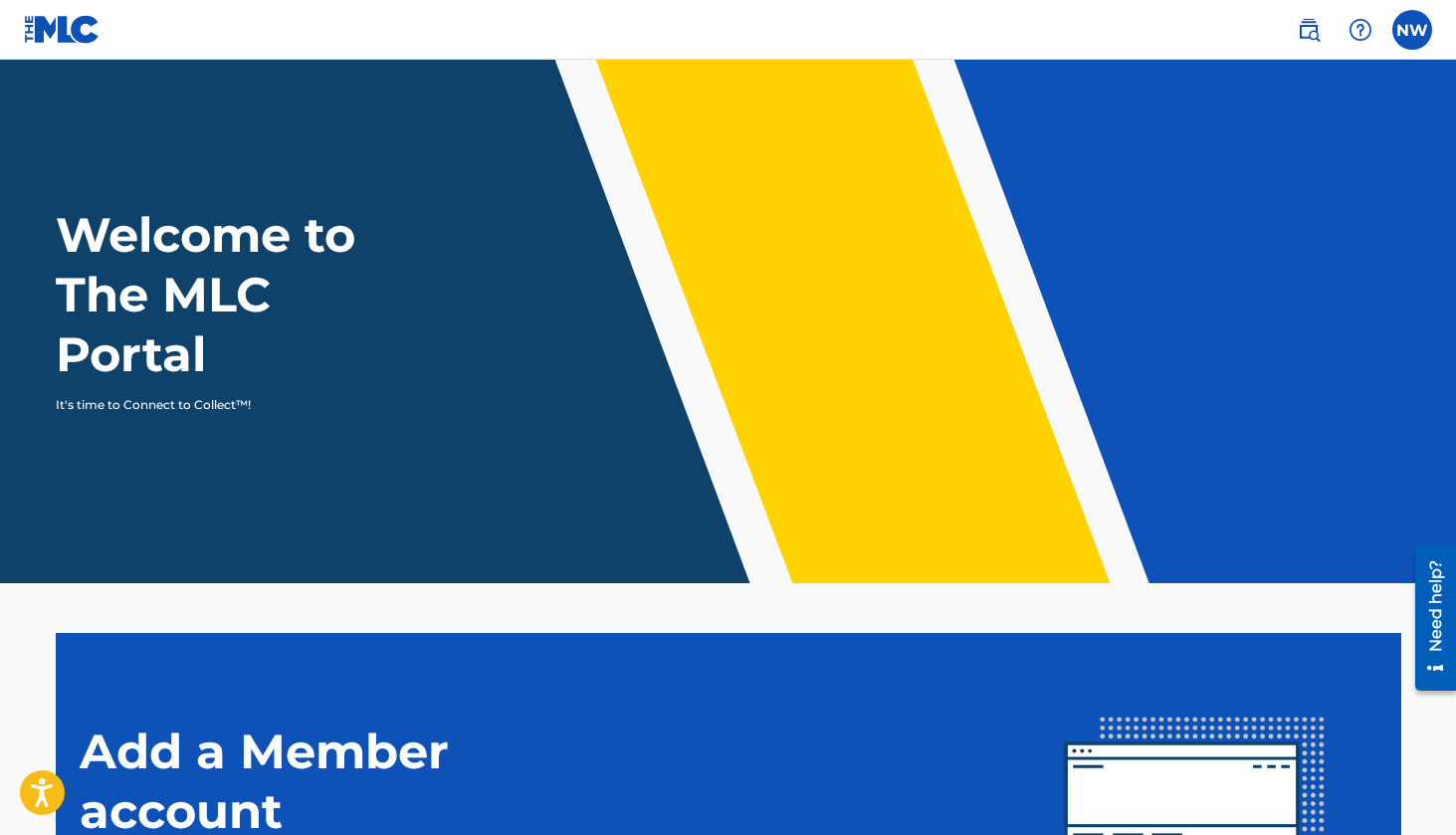 click at bounding box center (1309, 30) 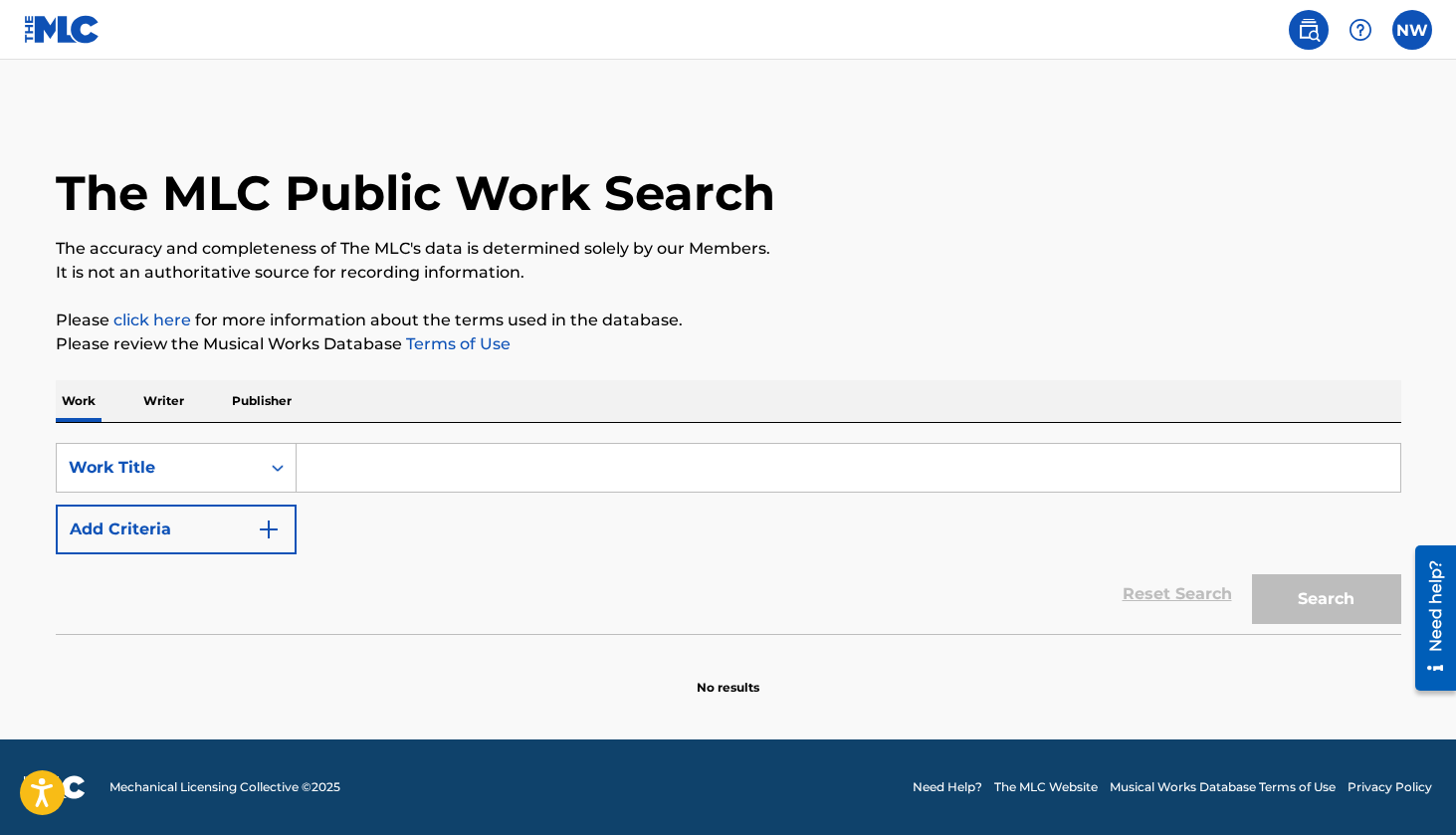 click on "Publisher" at bounding box center (262, 401) 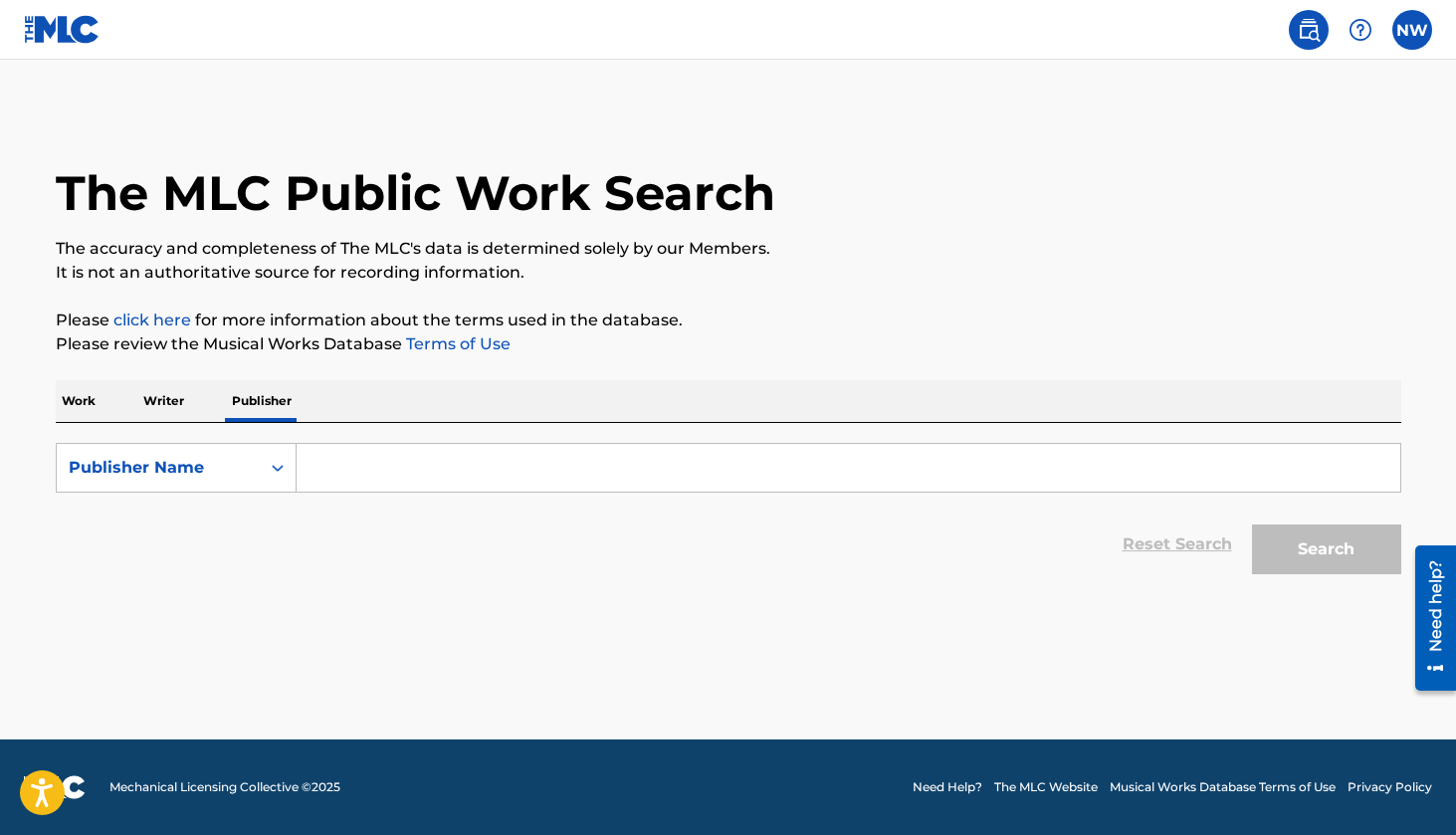 click on "Work" at bounding box center [79, 401] 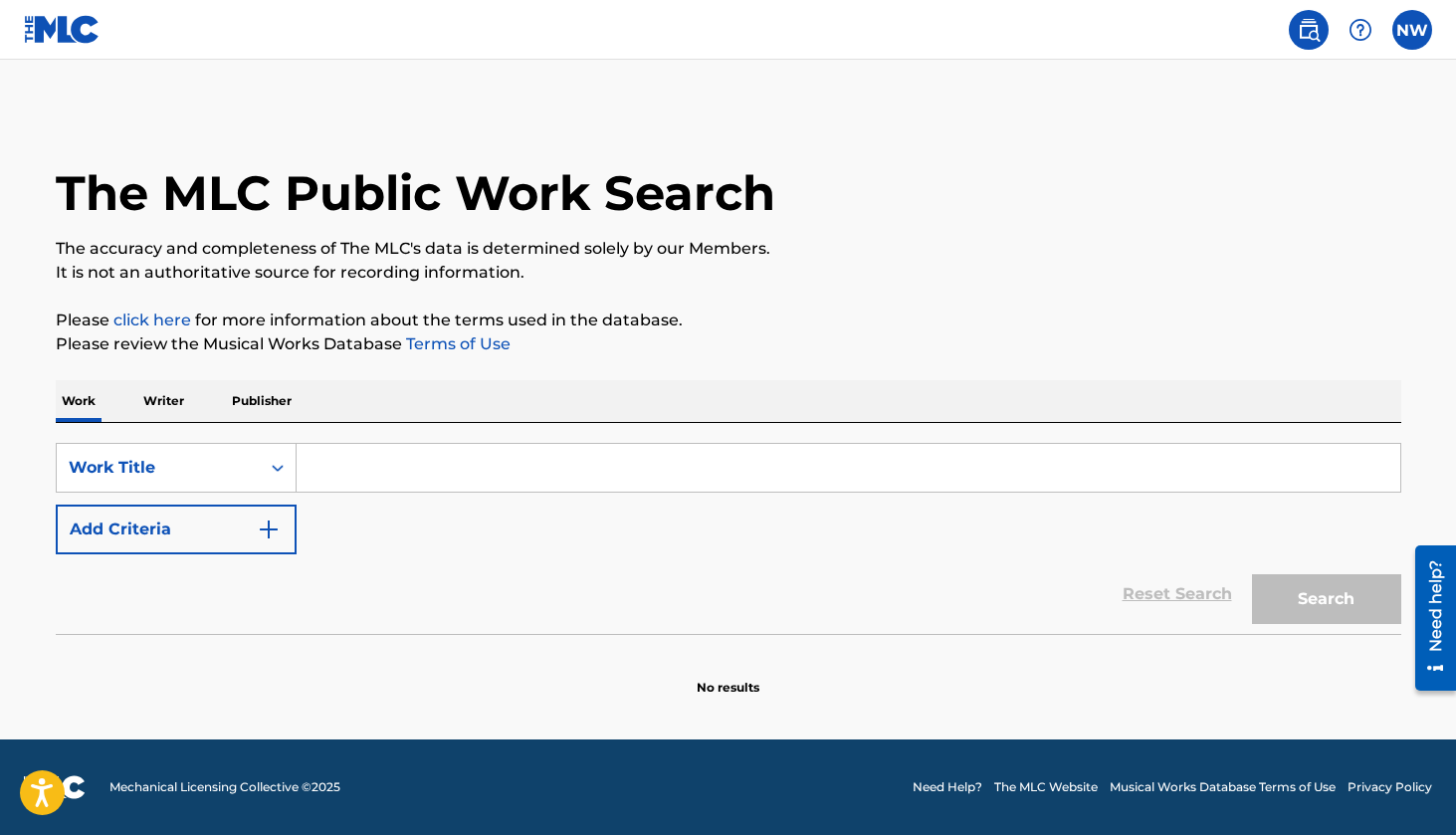 click on "Add Criteria" at bounding box center [176, 529] 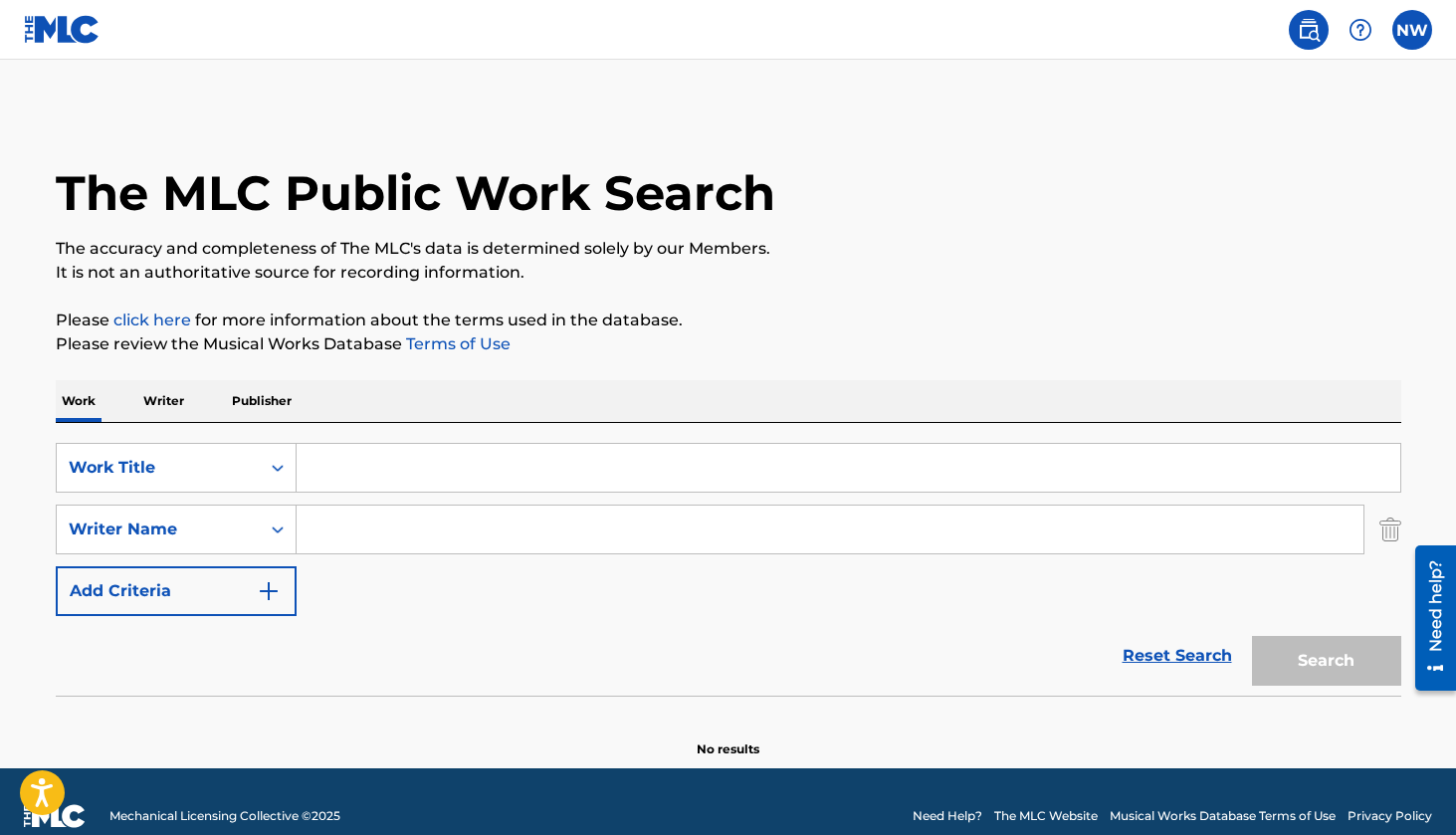click at bounding box center (1390, 529) 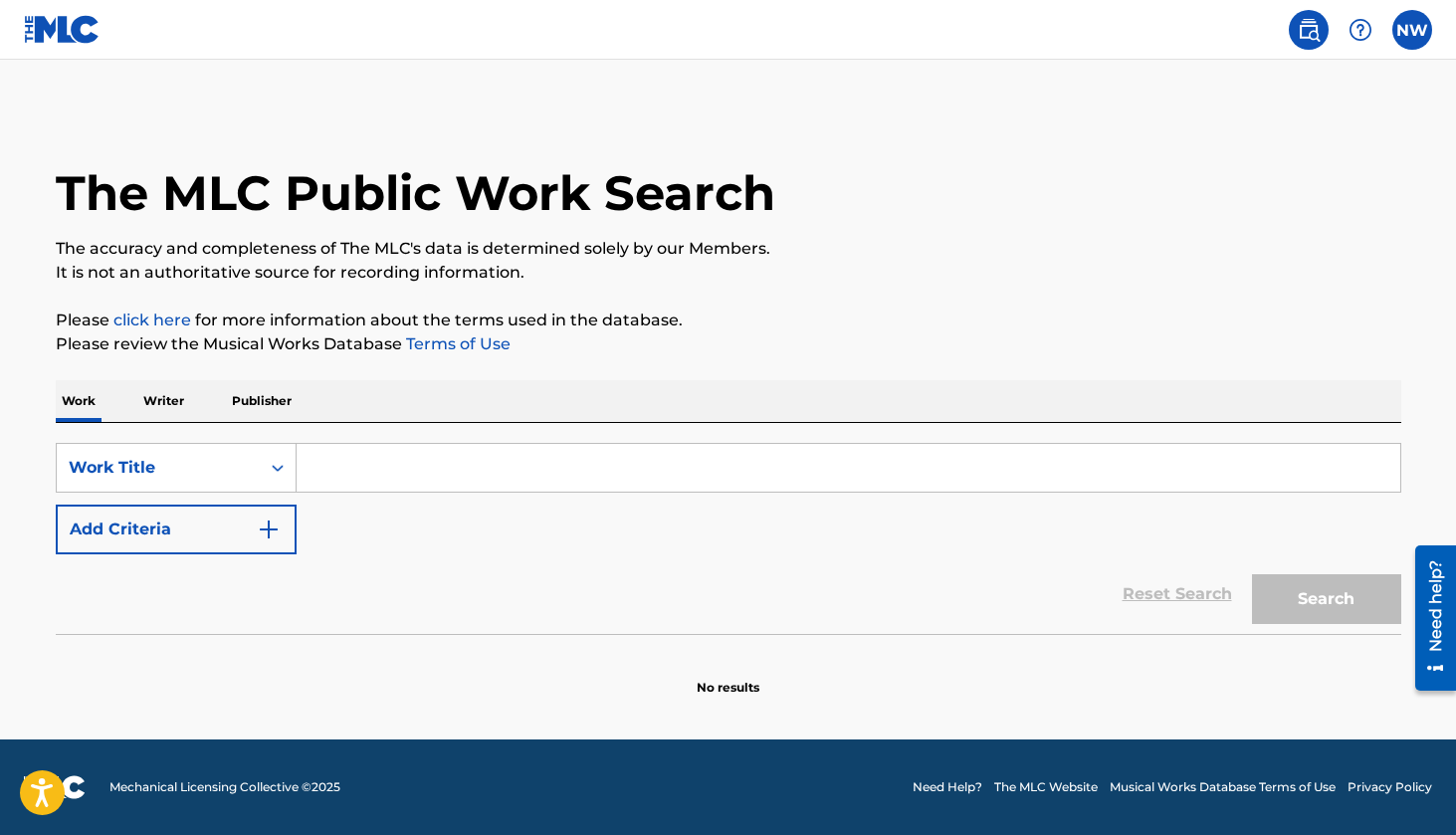 click on "Writer" at bounding box center (163, 401) 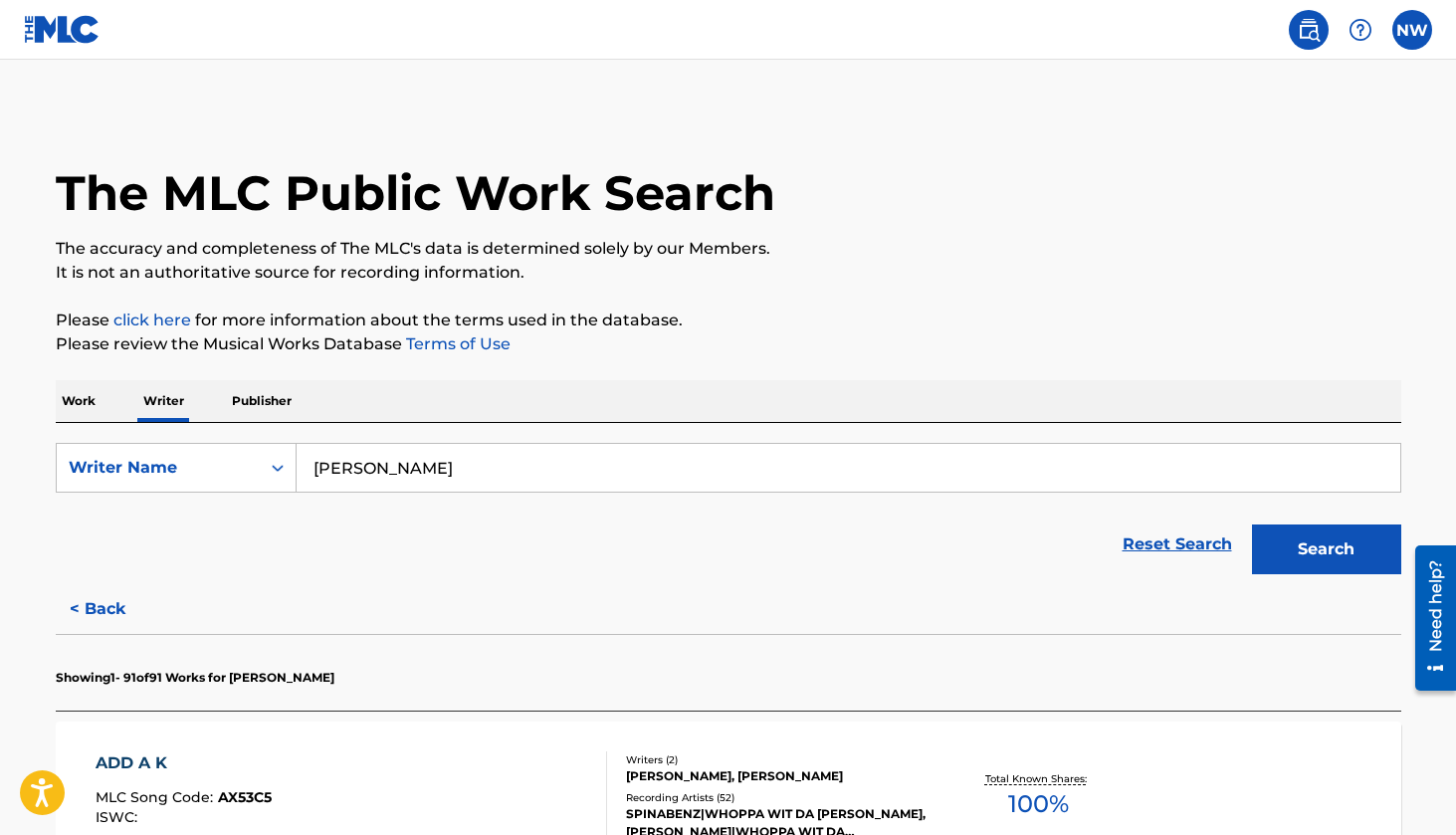 click on "< Back" at bounding box center [115, 609] 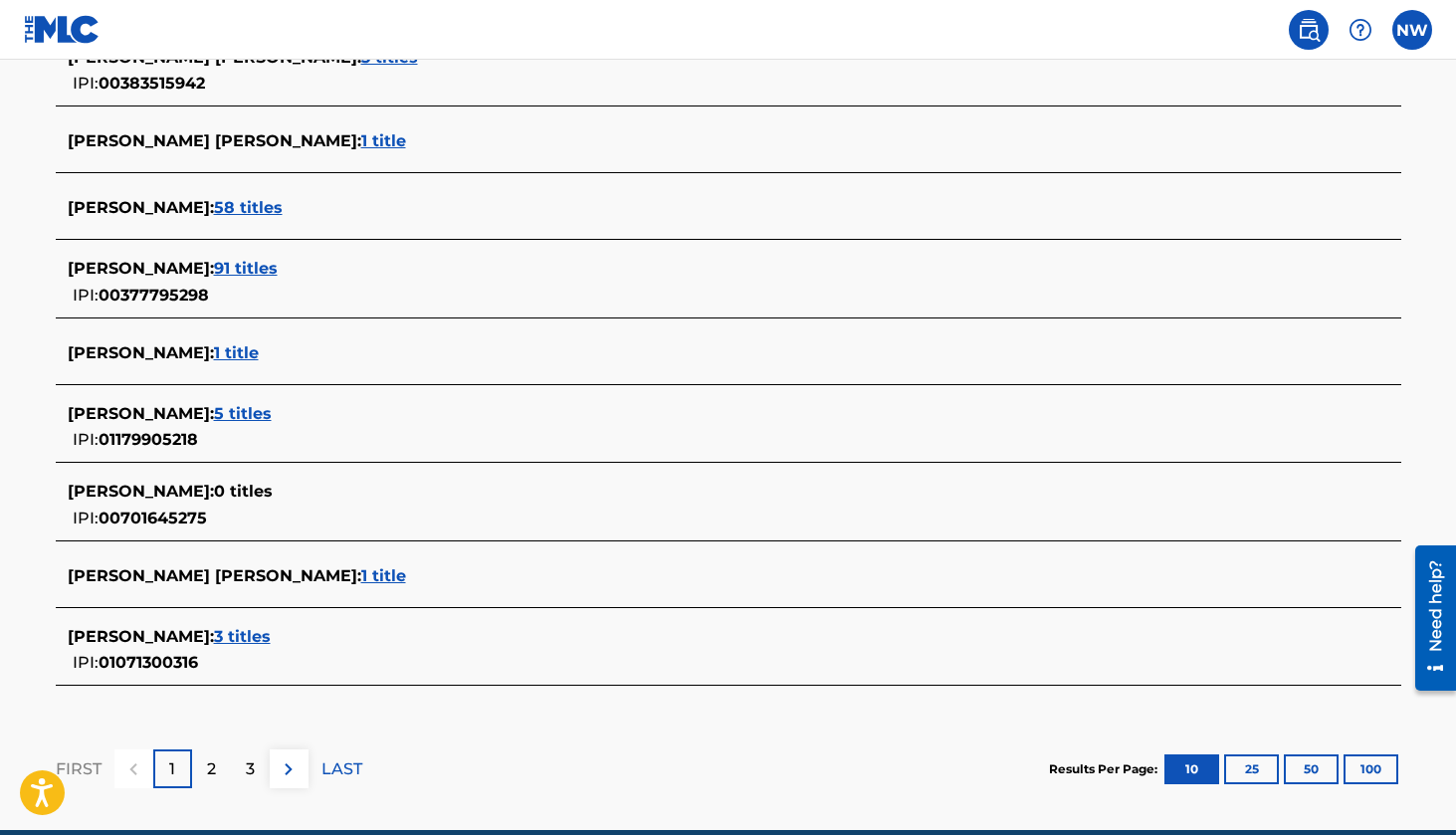 scroll, scrollTop: 721, scrollLeft: 0, axis: vertical 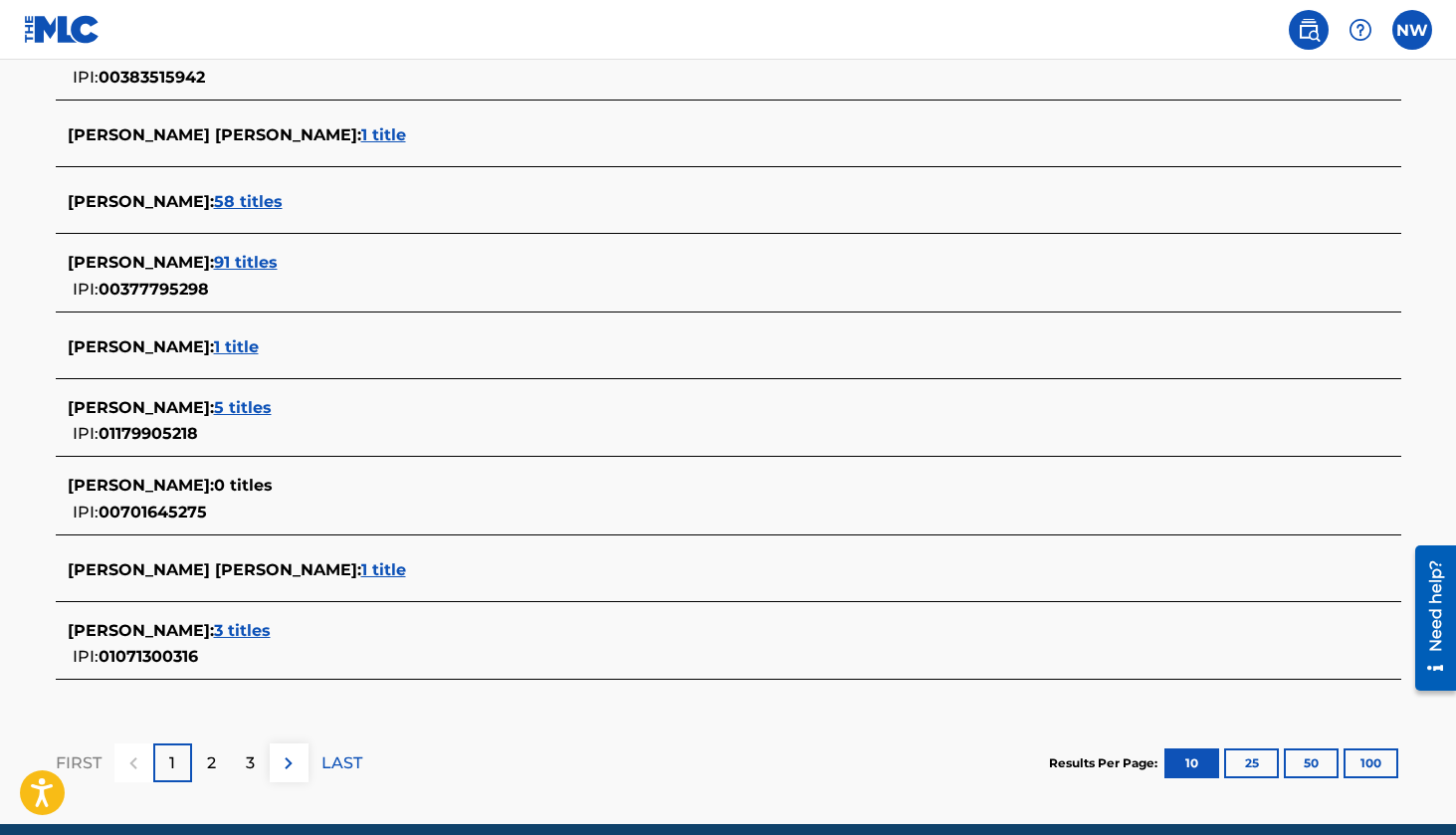 click on "2" at bounding box center [211, 763] 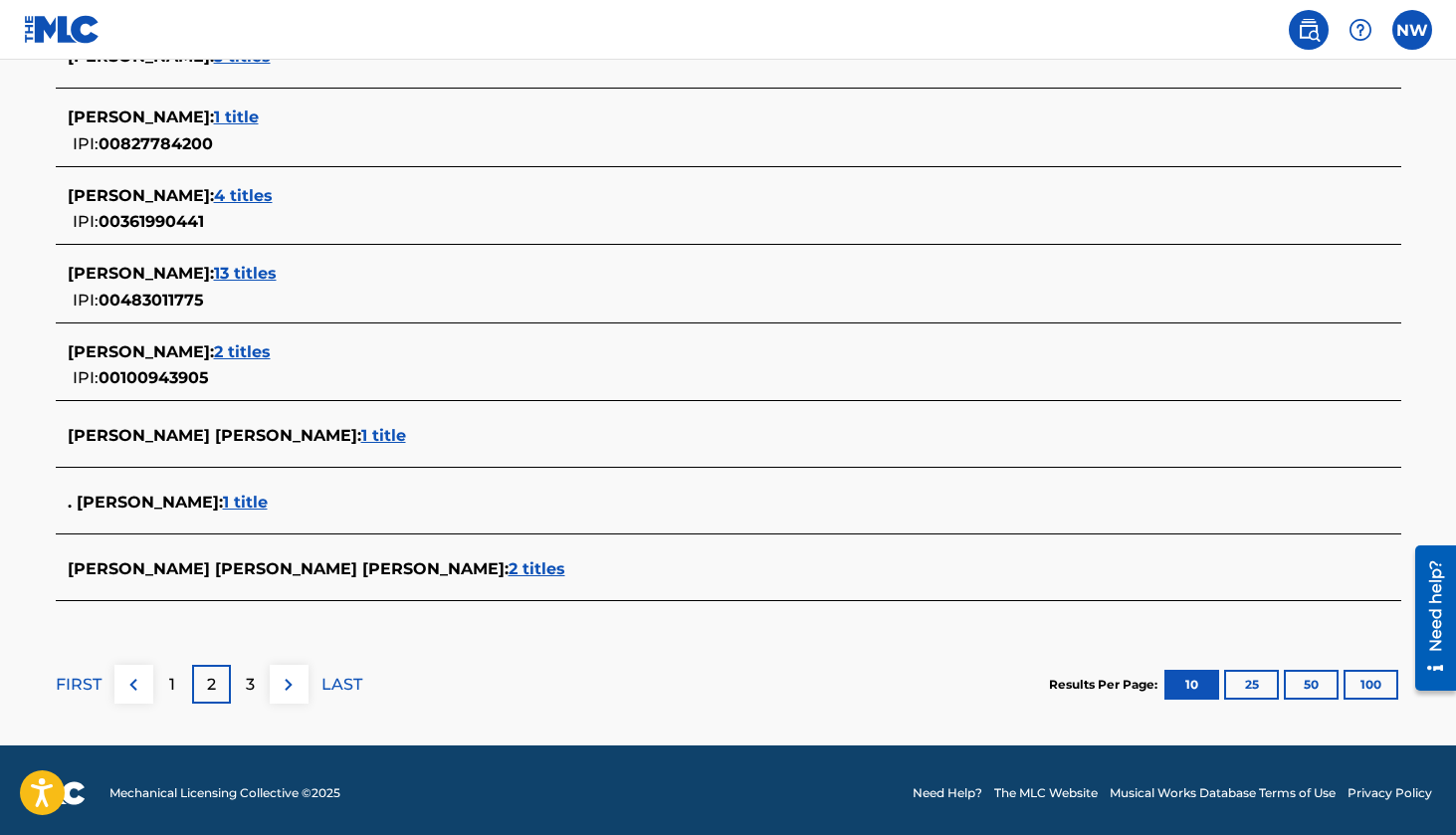 scroll, scrollTop: 782, scrollLeft: 0, axis: vertical 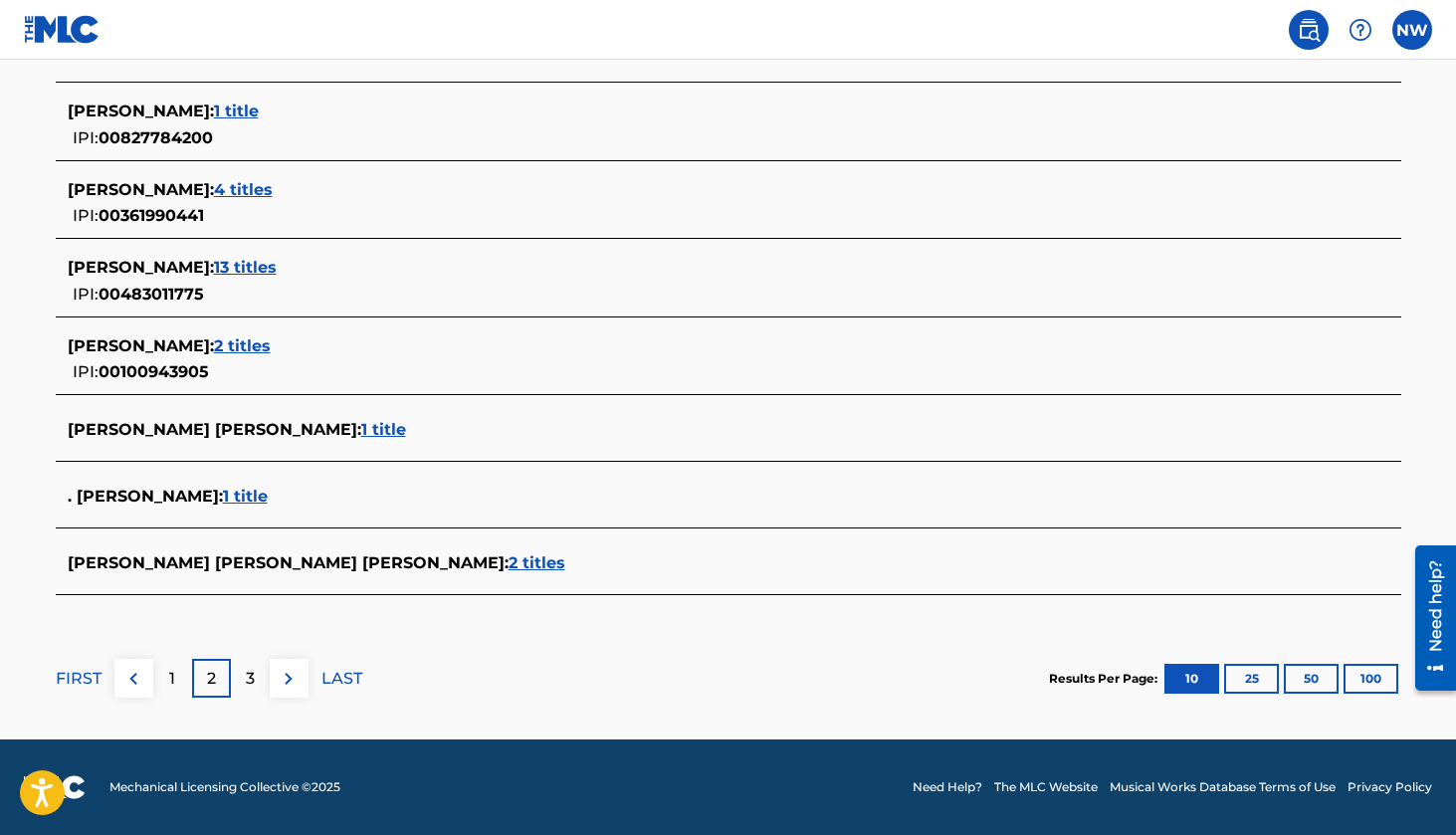 click on "3" at bounding box center (250, 678) 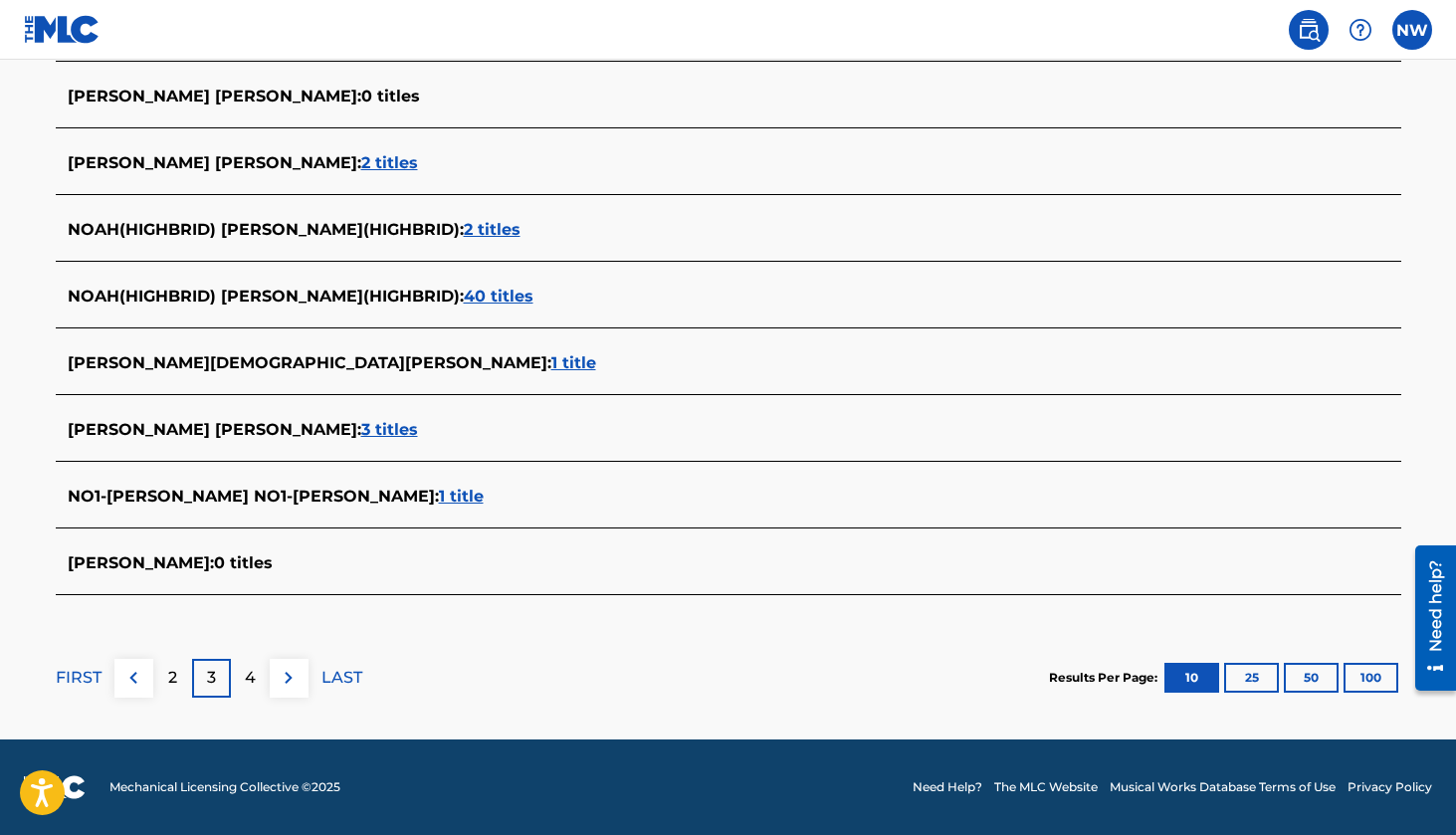 scroll, scrollTop: 748, scrollLeft: 0, axis: vertical 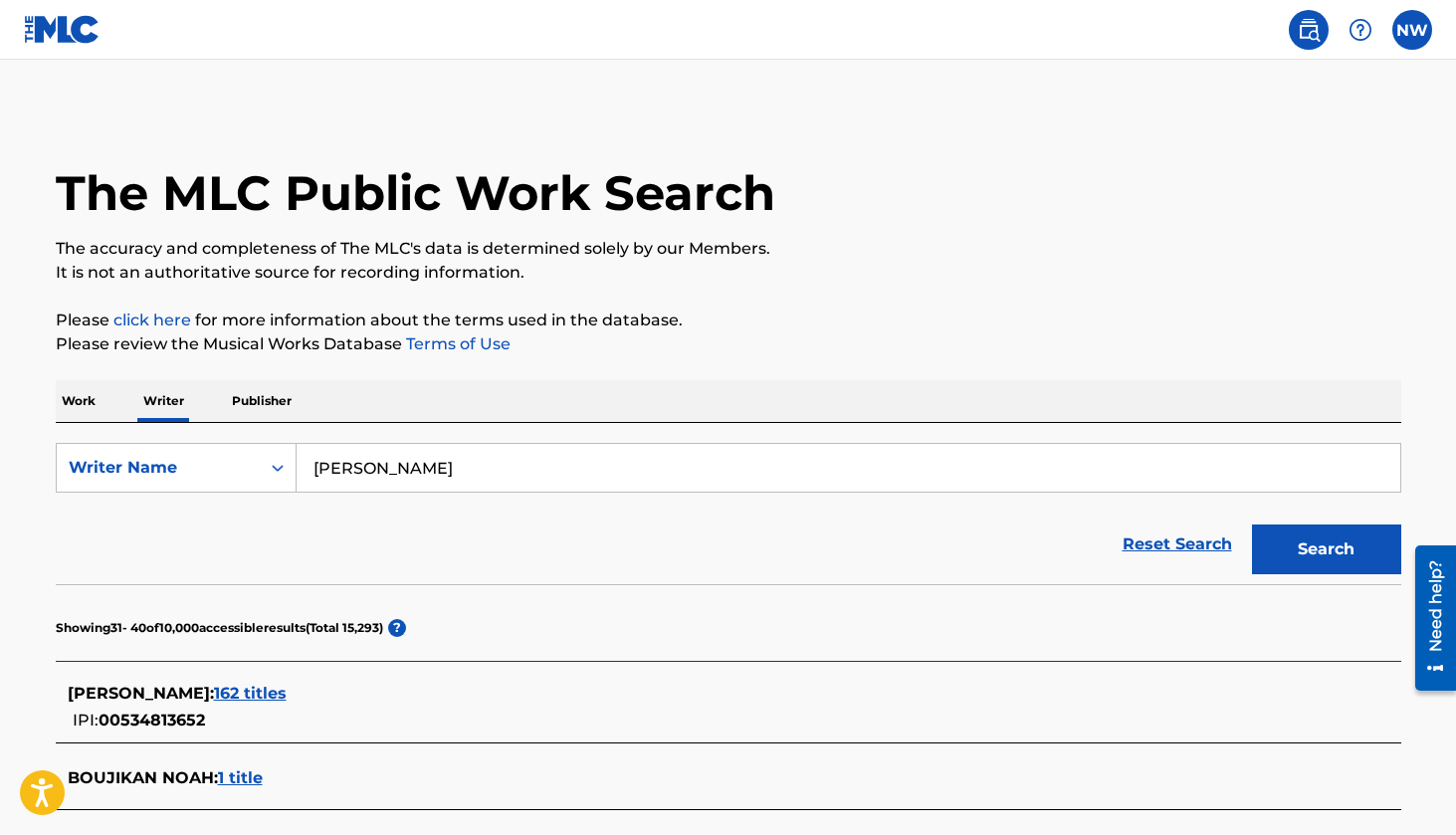 click at bounding box center [62, 29] 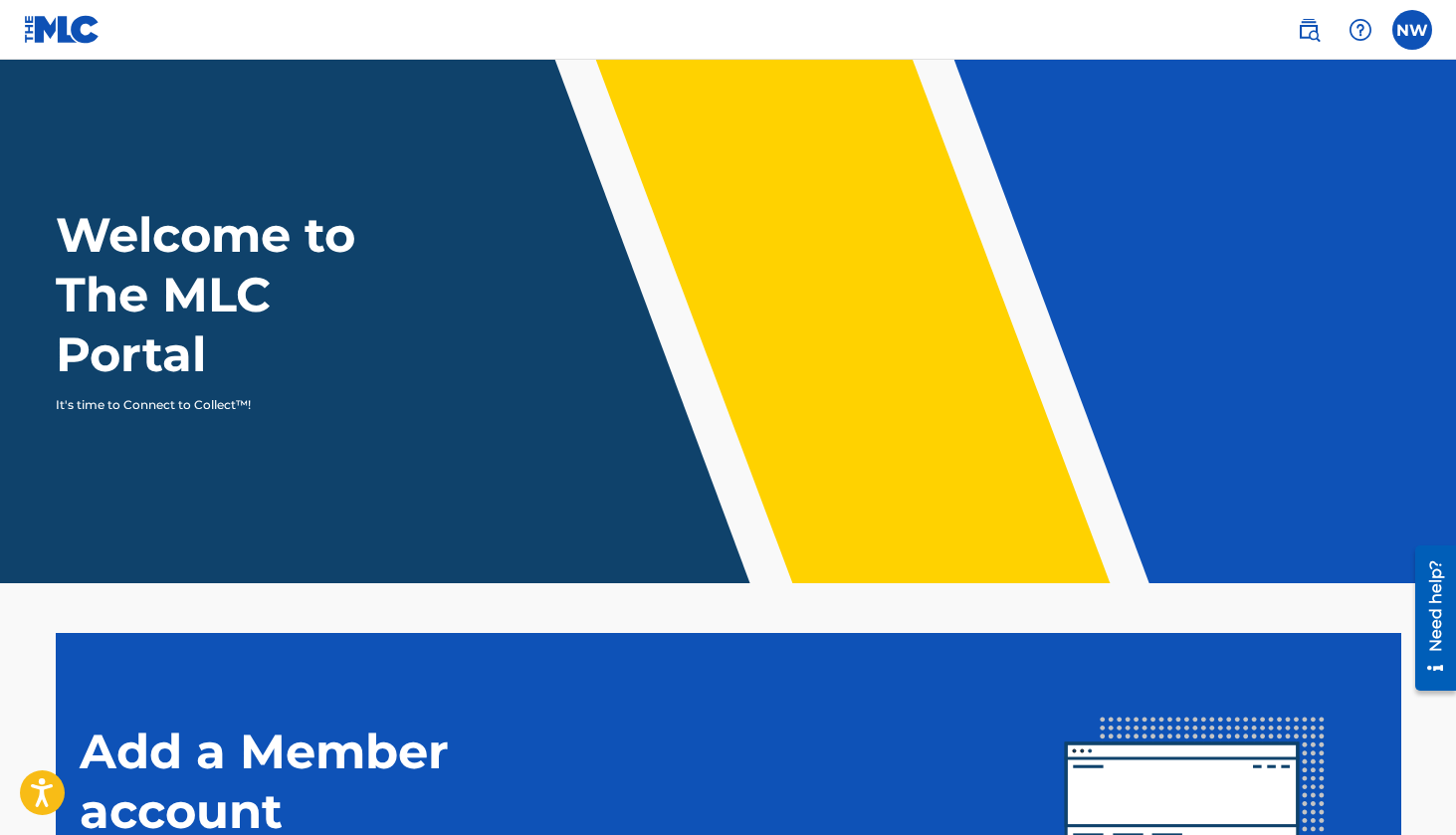 click at bounding box center [62, 29] 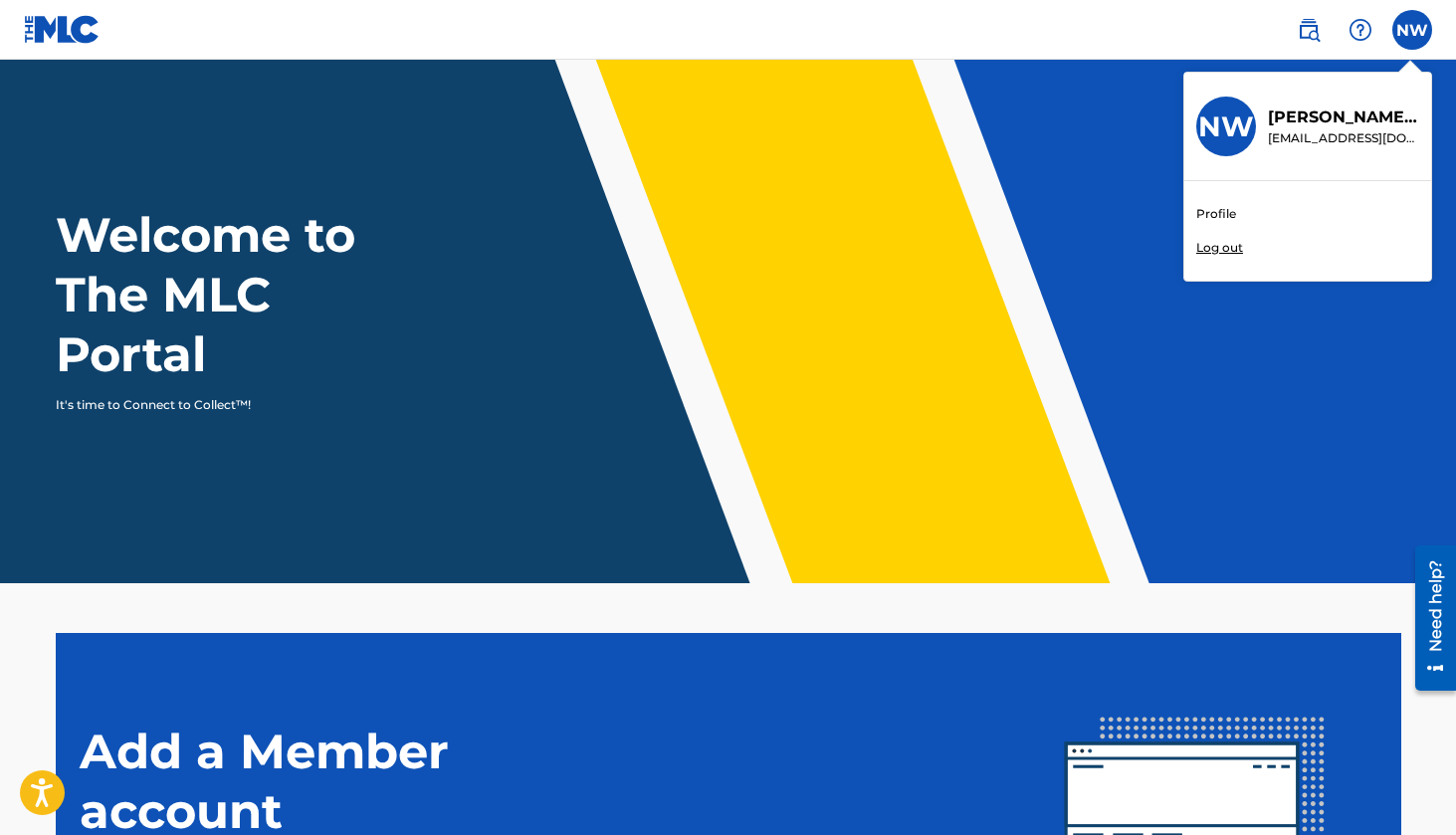 click on "[PERSON_NAME]" at bounding box center (1344, 117) 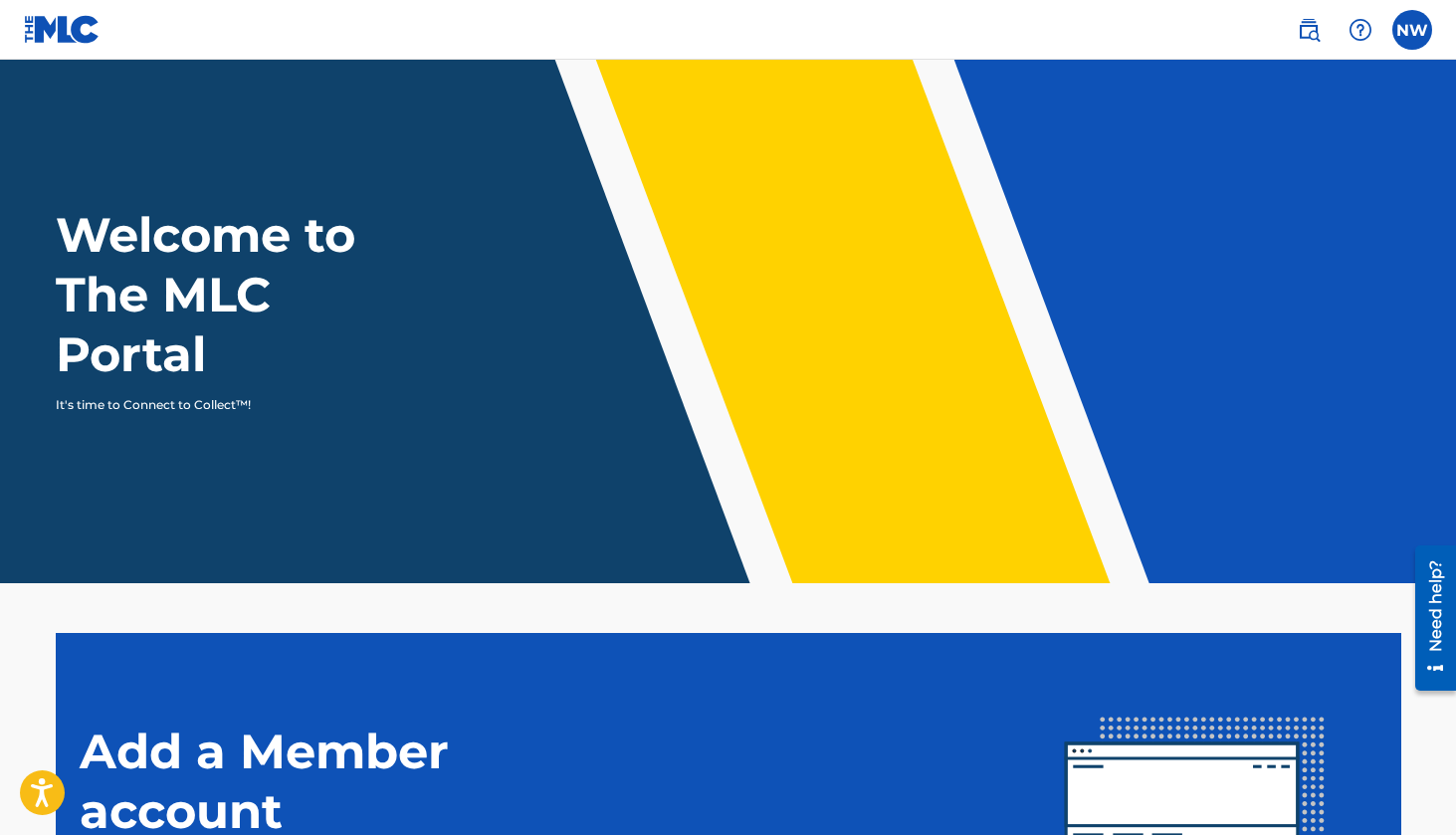 click at bounding box center [1360, 30] 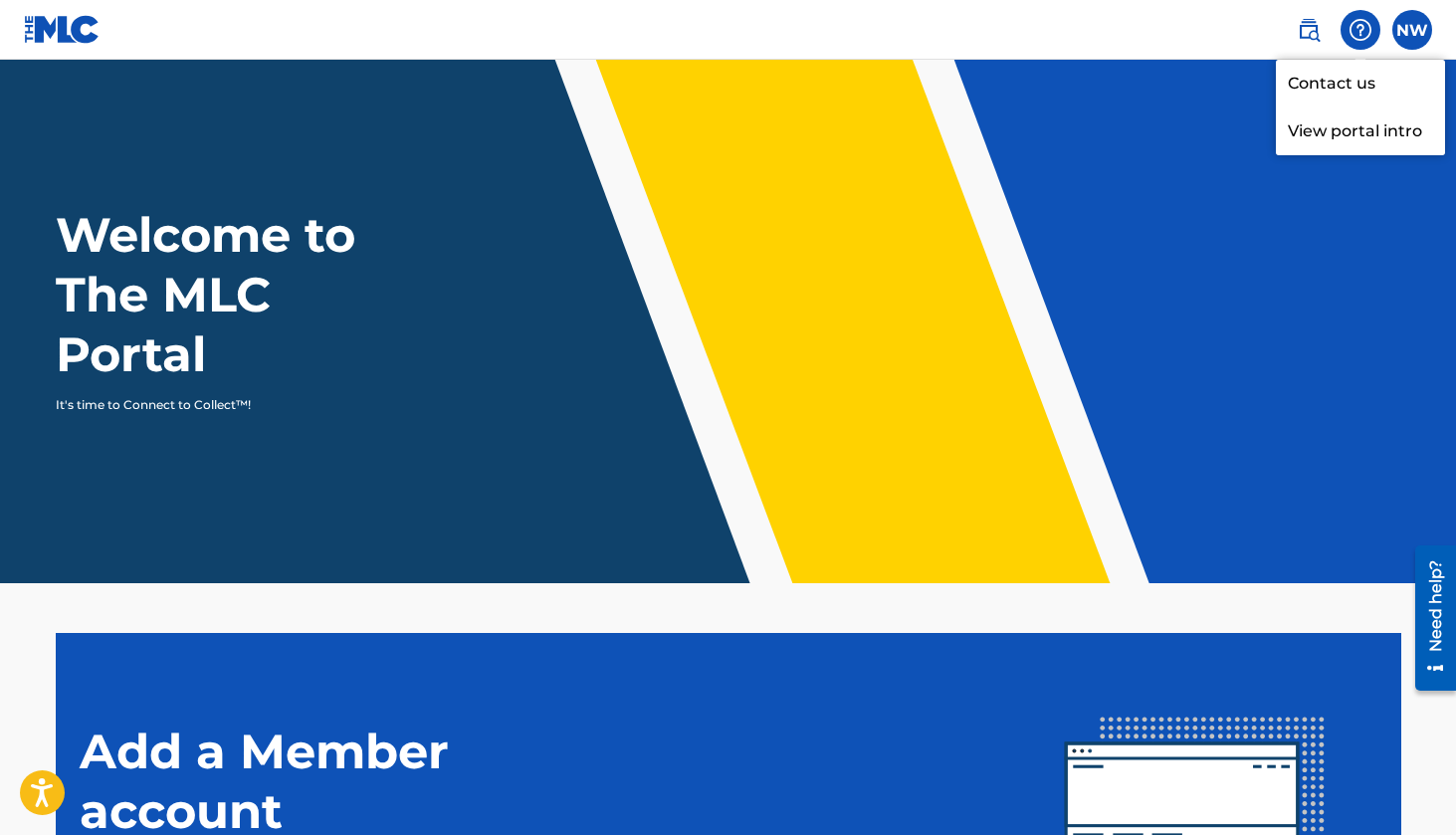 click at bounding box center [1309, 30] 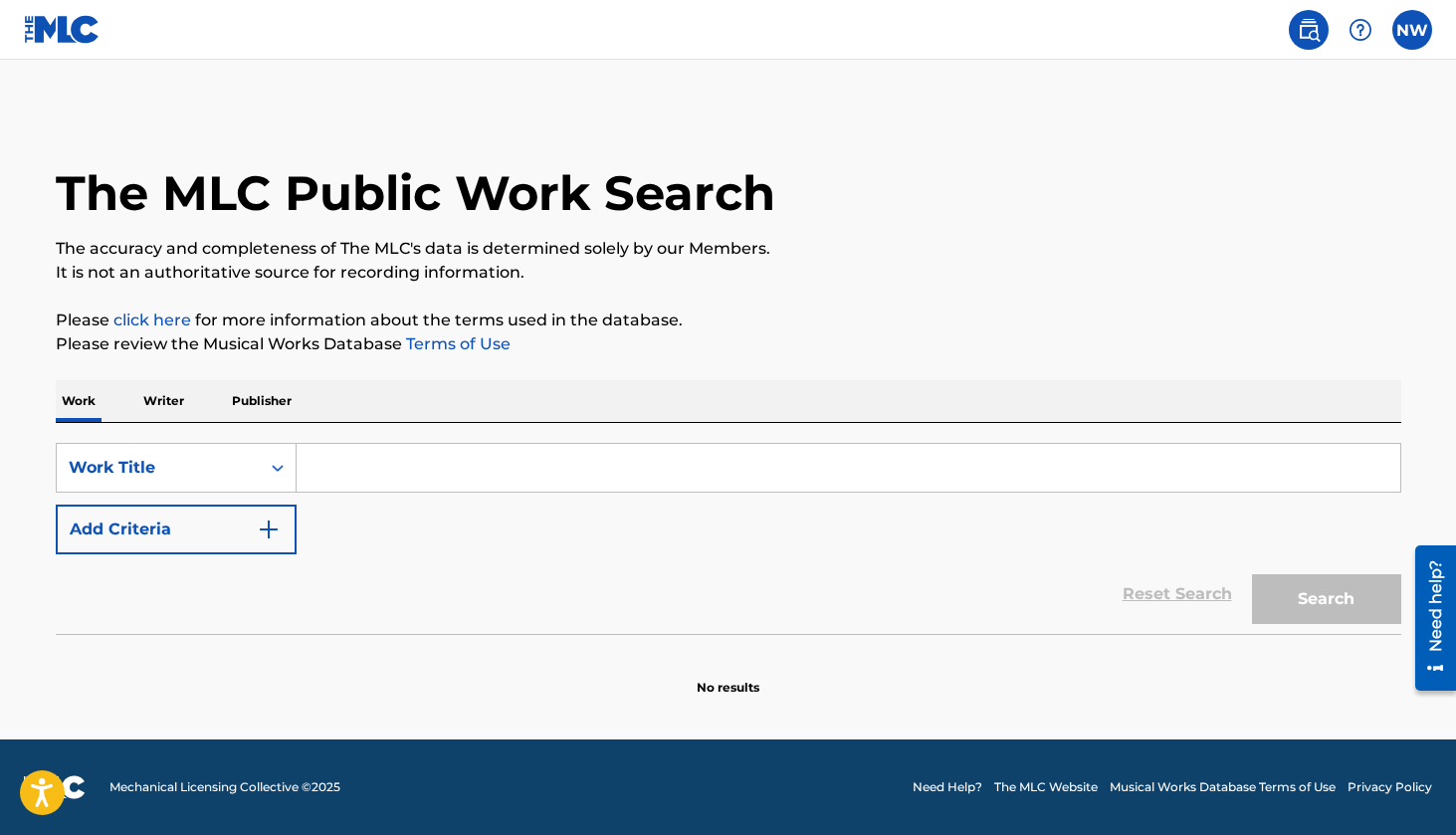click at bounding box center [1360, 30] 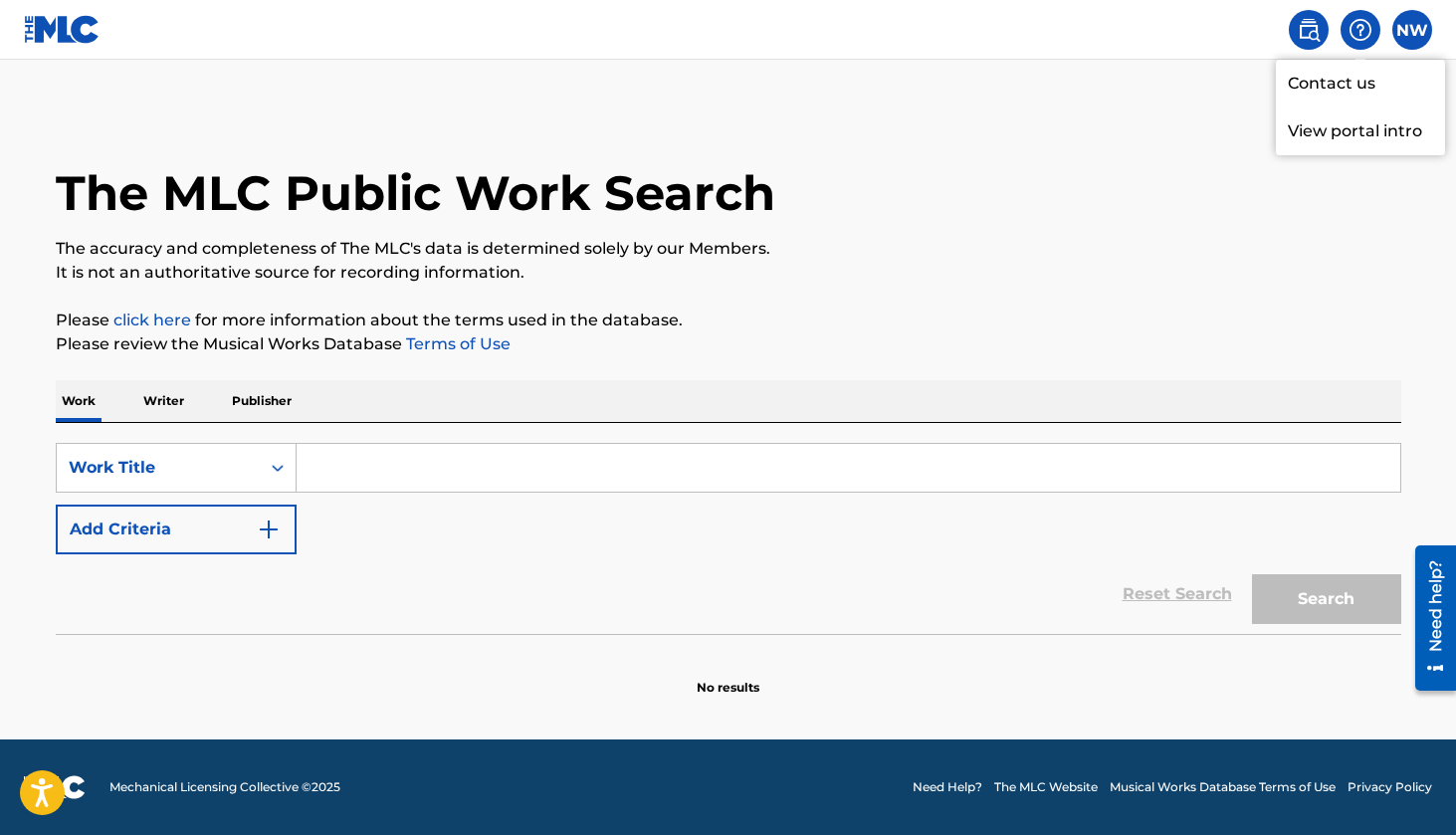 click at bounding box center [1360, 30] 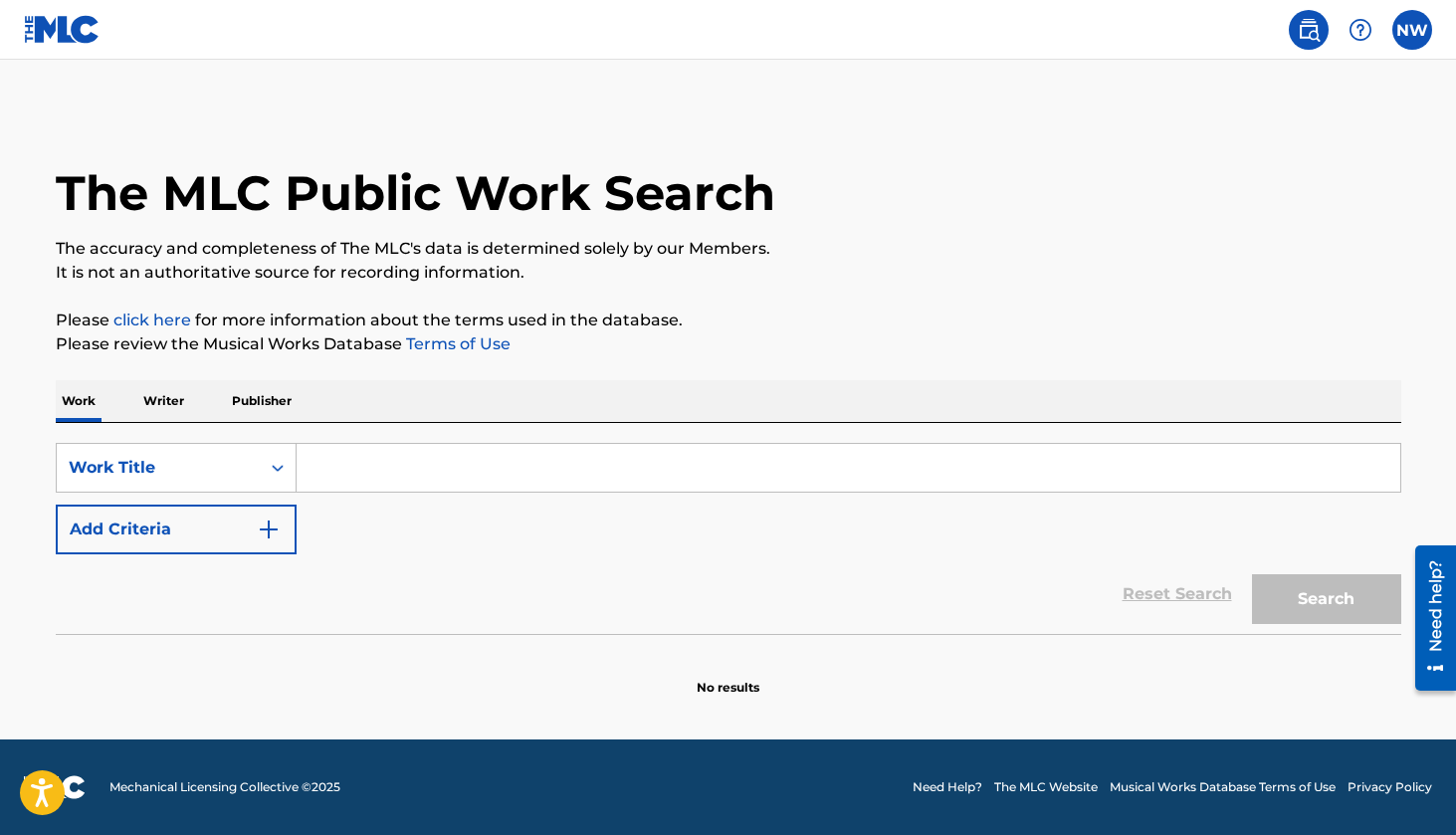 click at bounding box center [1360, 30] 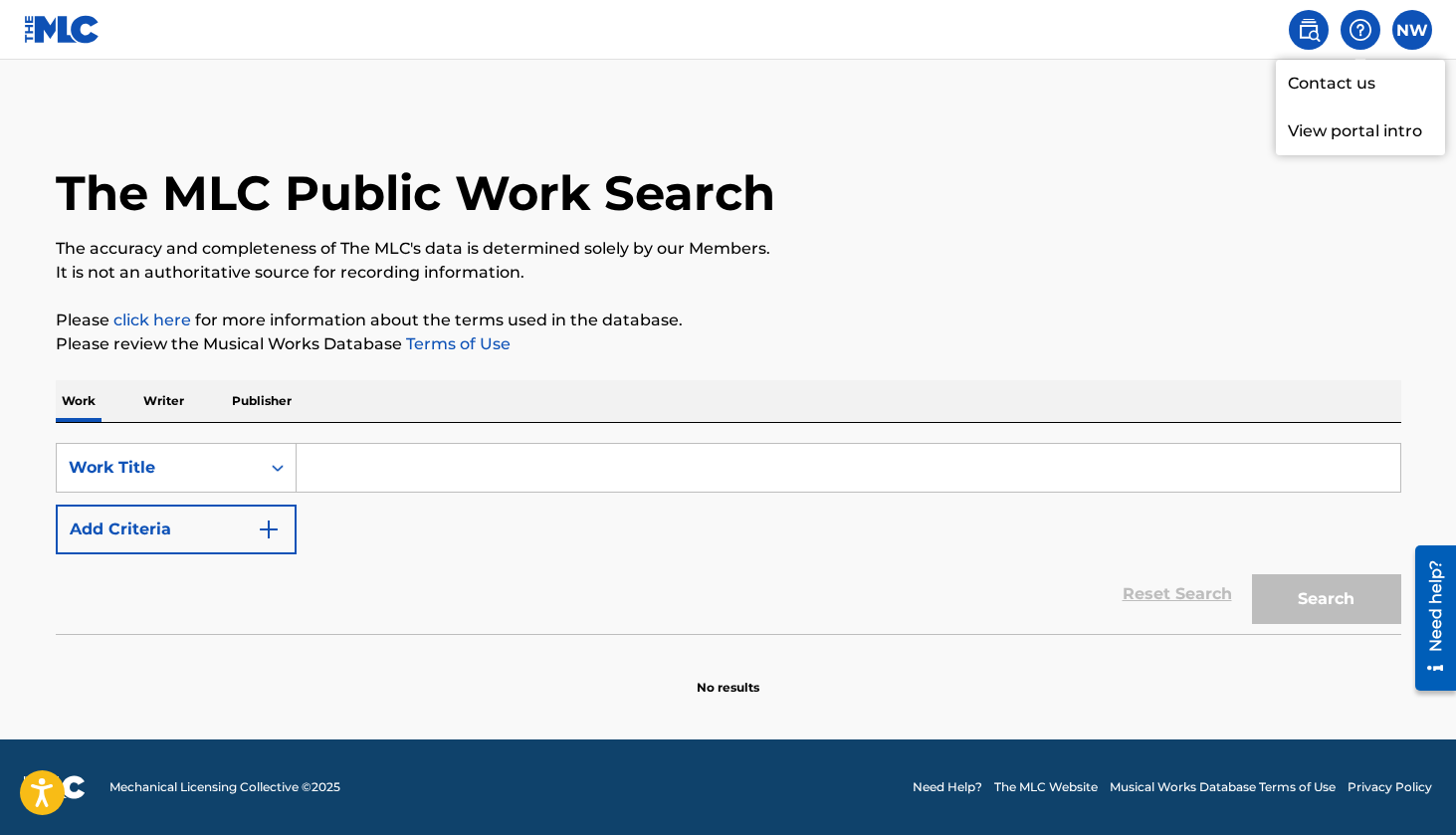click on "View portal intro" at bounding box center [1360, 131] 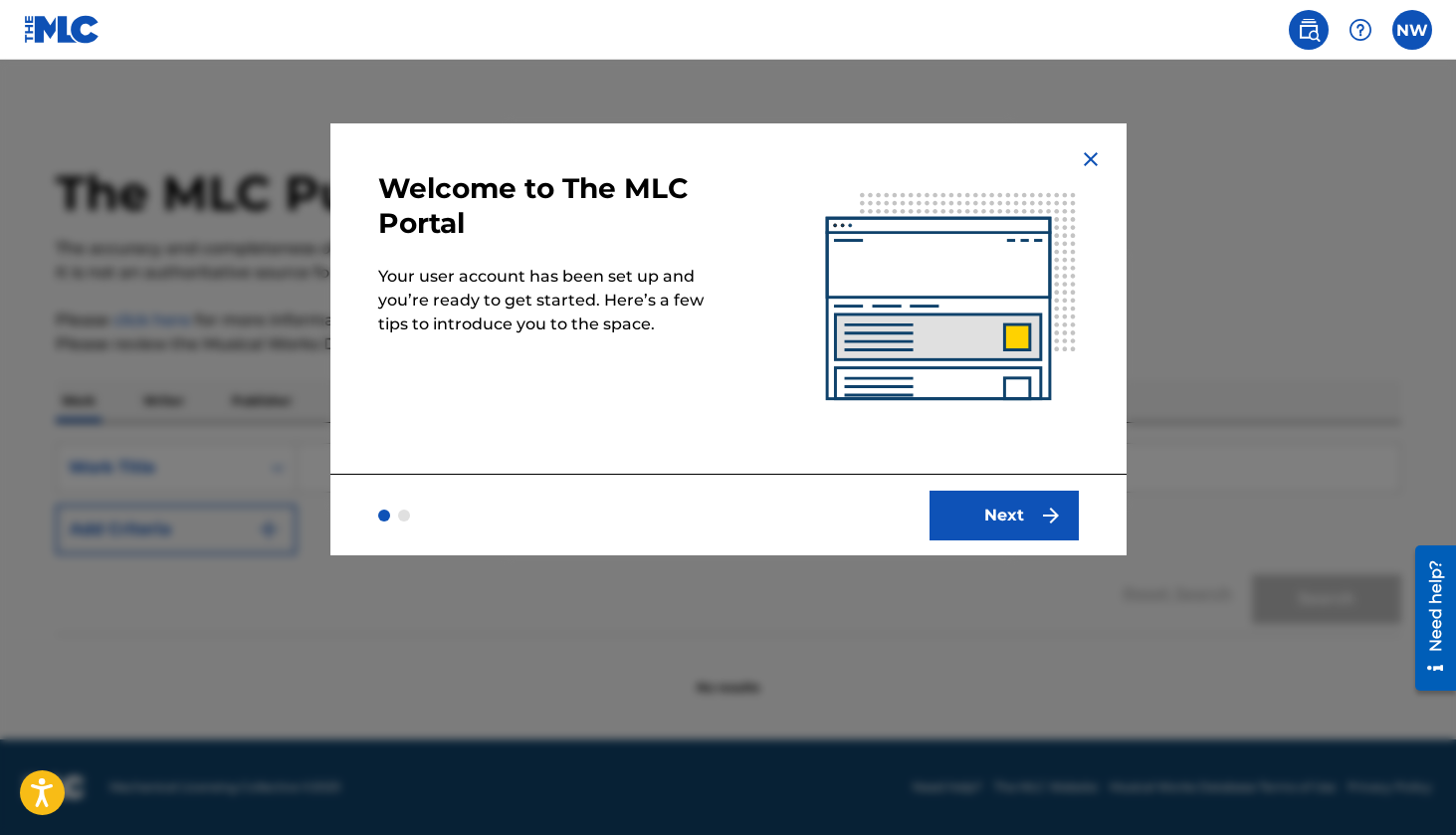 click on "Next" at bounding box center (1004, 516) 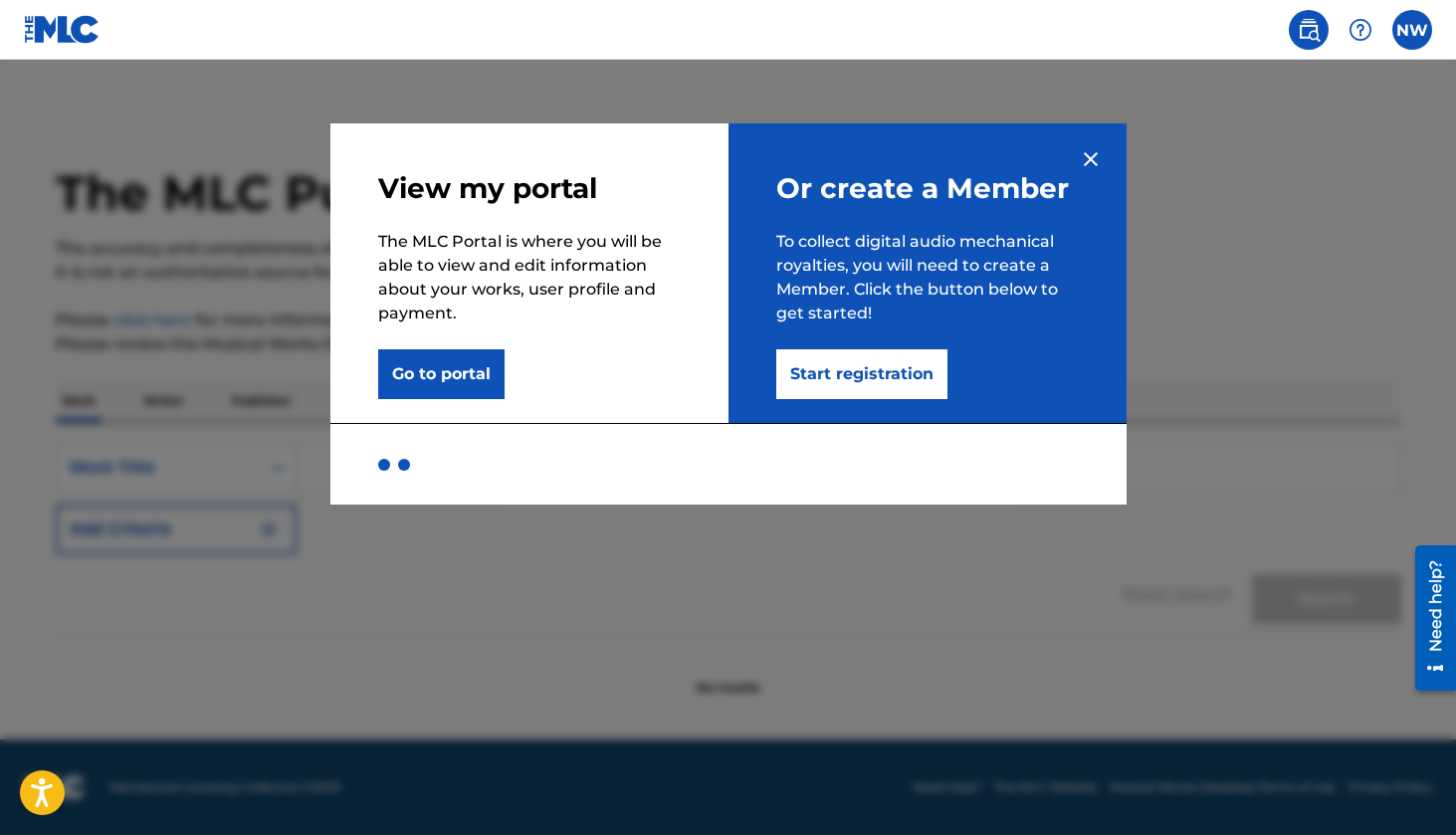click at bounding box center [1091, 159] 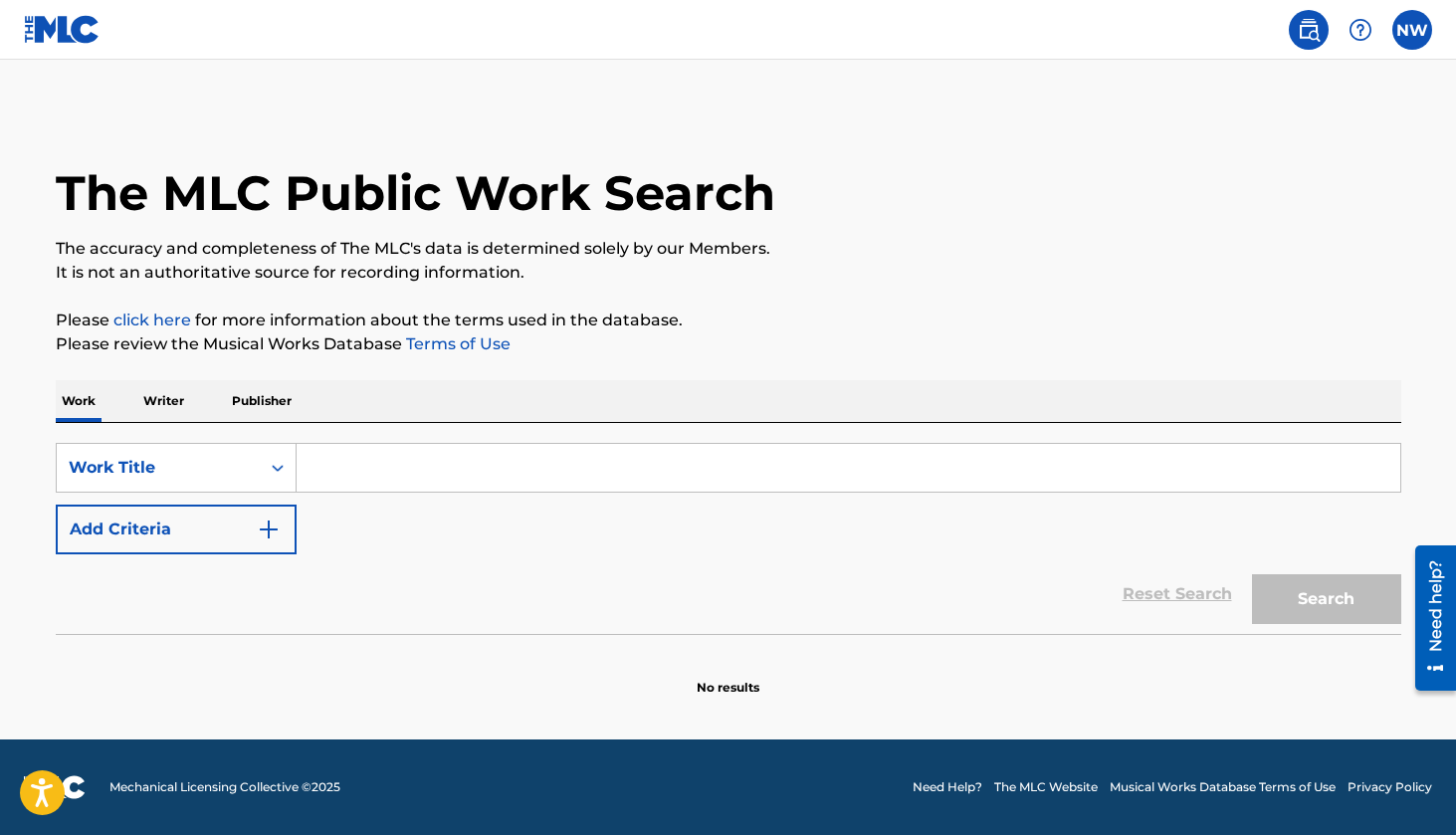 click on "NW NW [PERSON_NAME] [EMAIL_ADDRESS][DOMAIN_NAME] Profile Log out" at bounding box center [1354, 30] 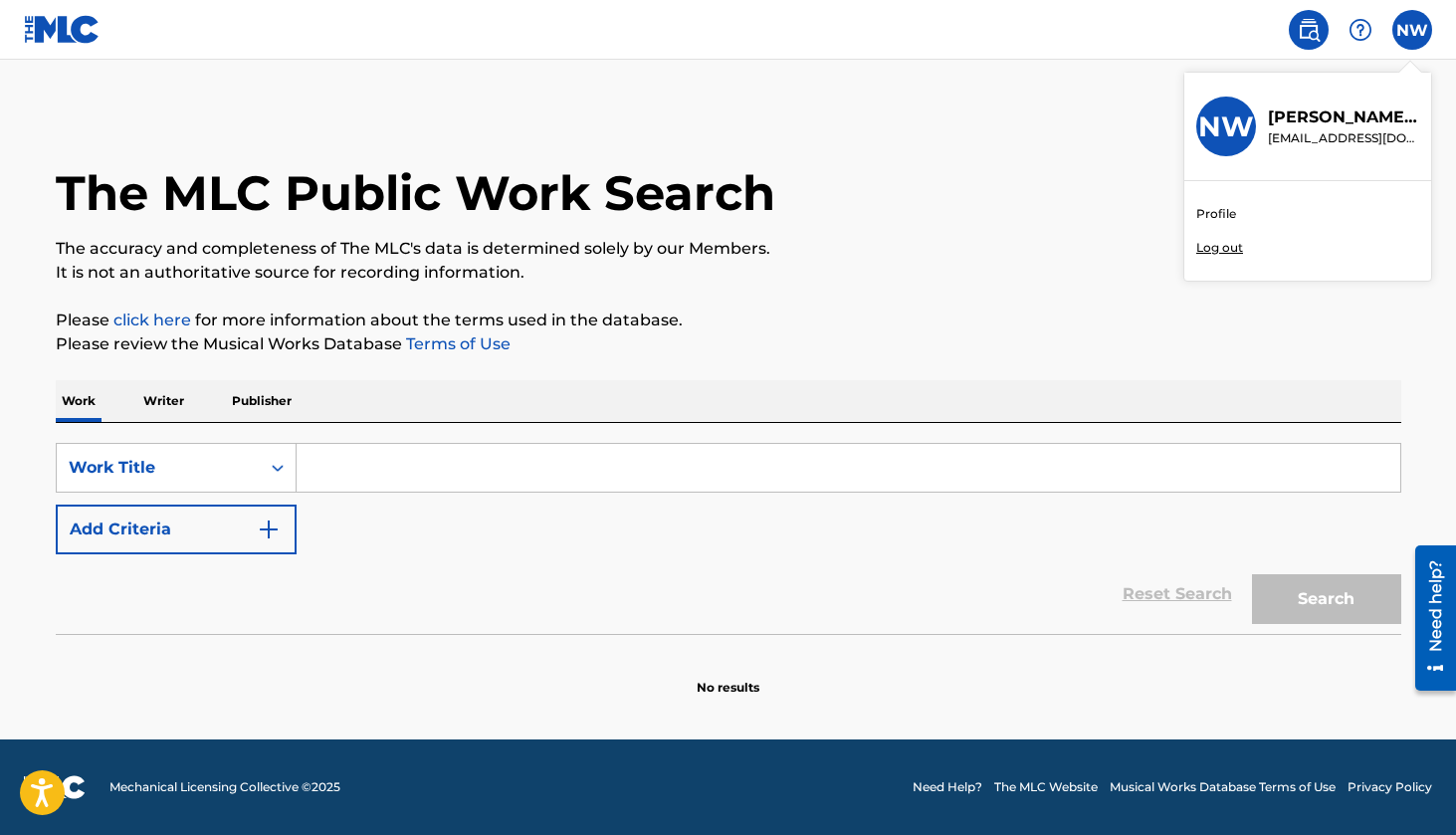 click on "Profile Log out" at bounding box center (1308, 231) 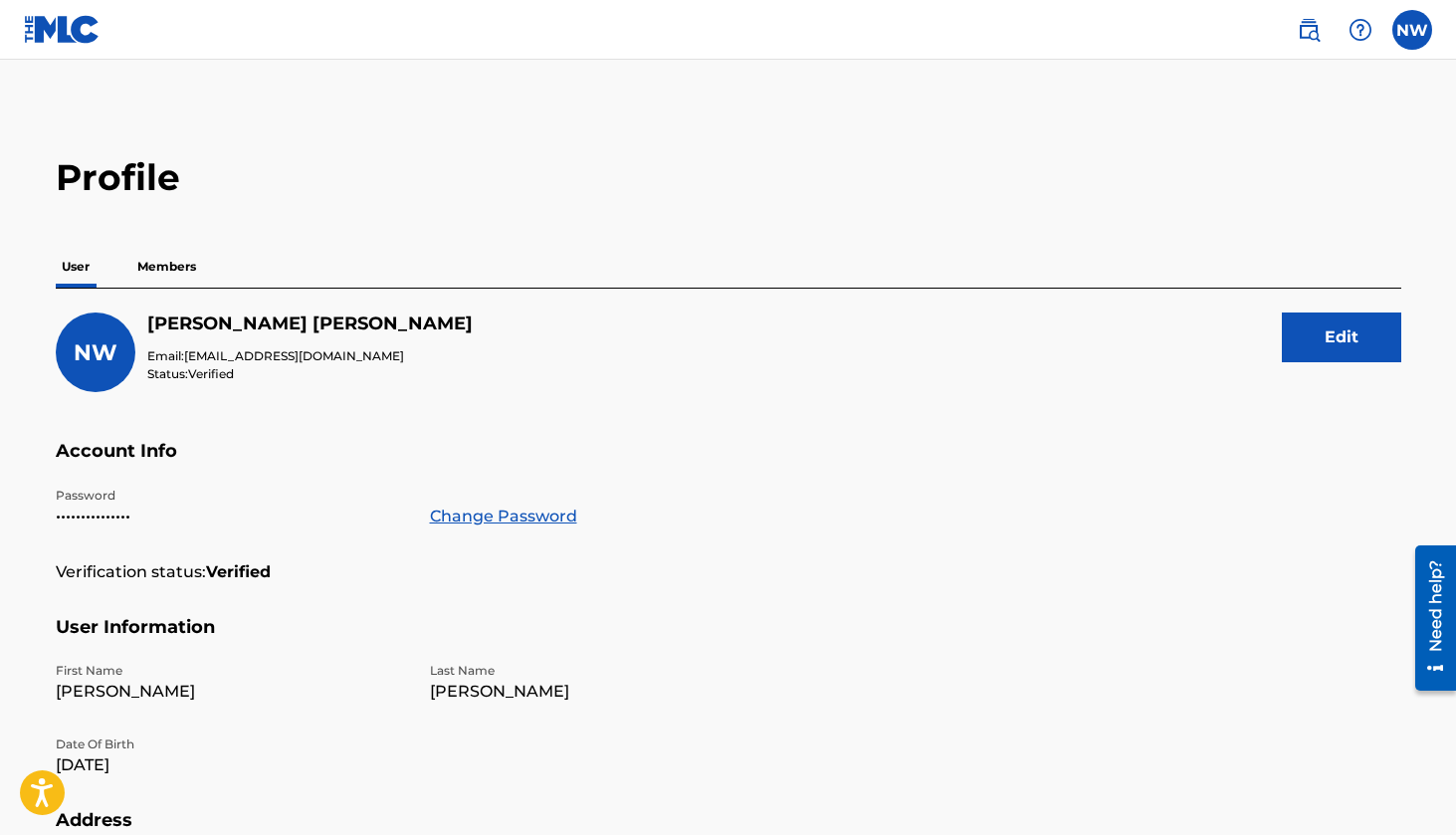 click on "Members" at bounding box center [166, 267] 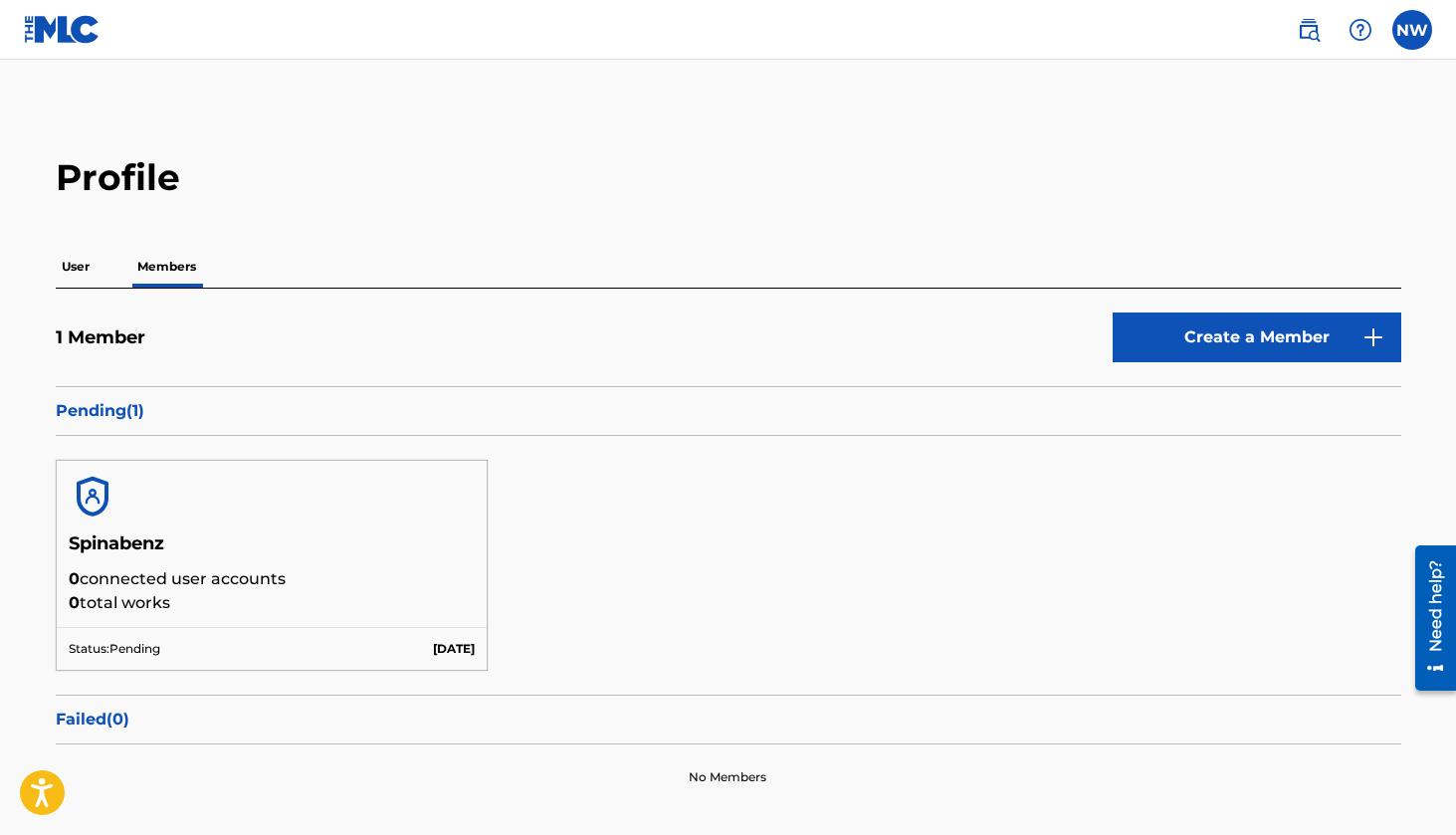 click on "Pending  ( 1 )" at bounding box center (728, 411) 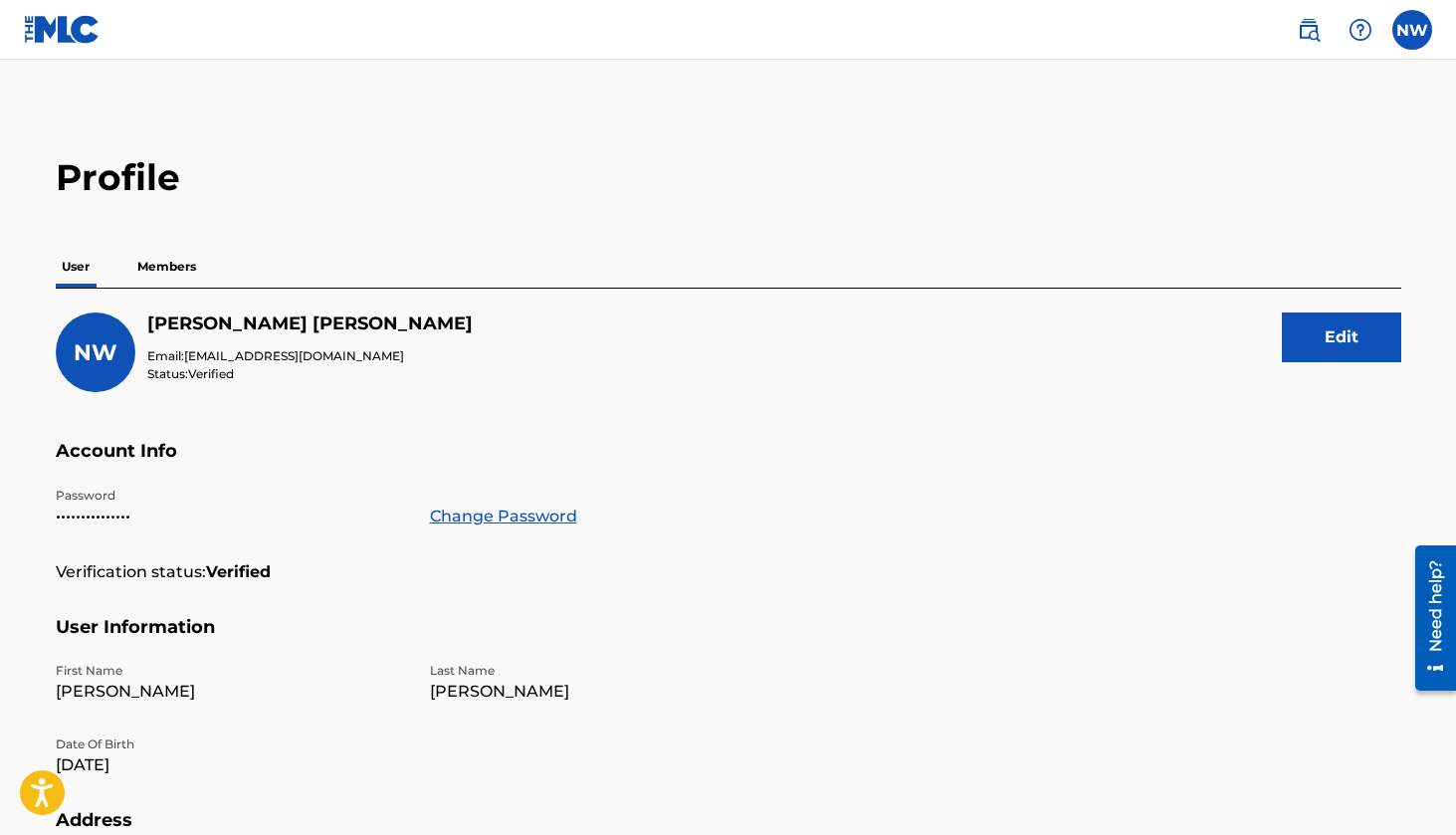 click at bounding box center (62, 29) 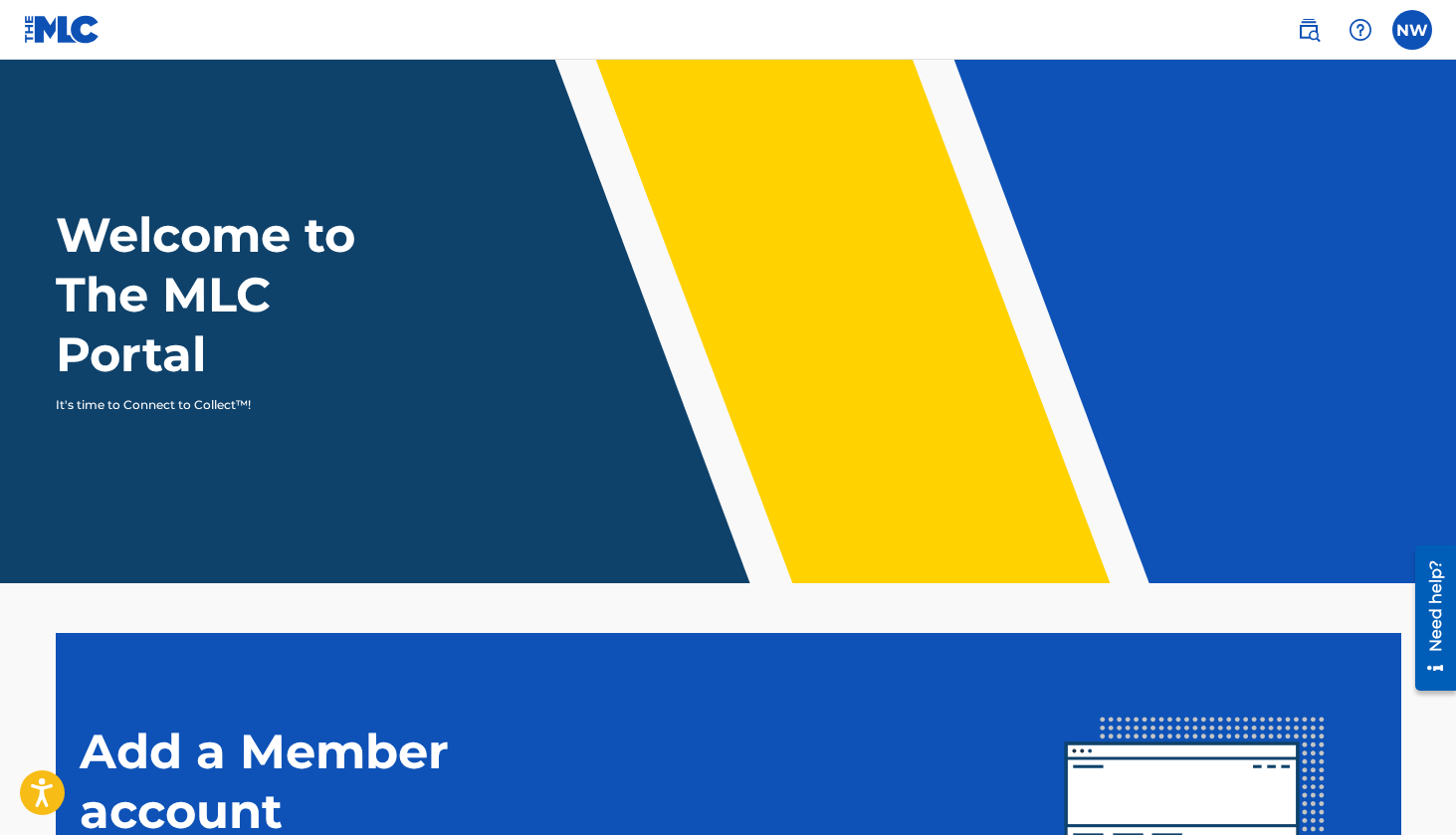 click at bounding box center [62, 29] 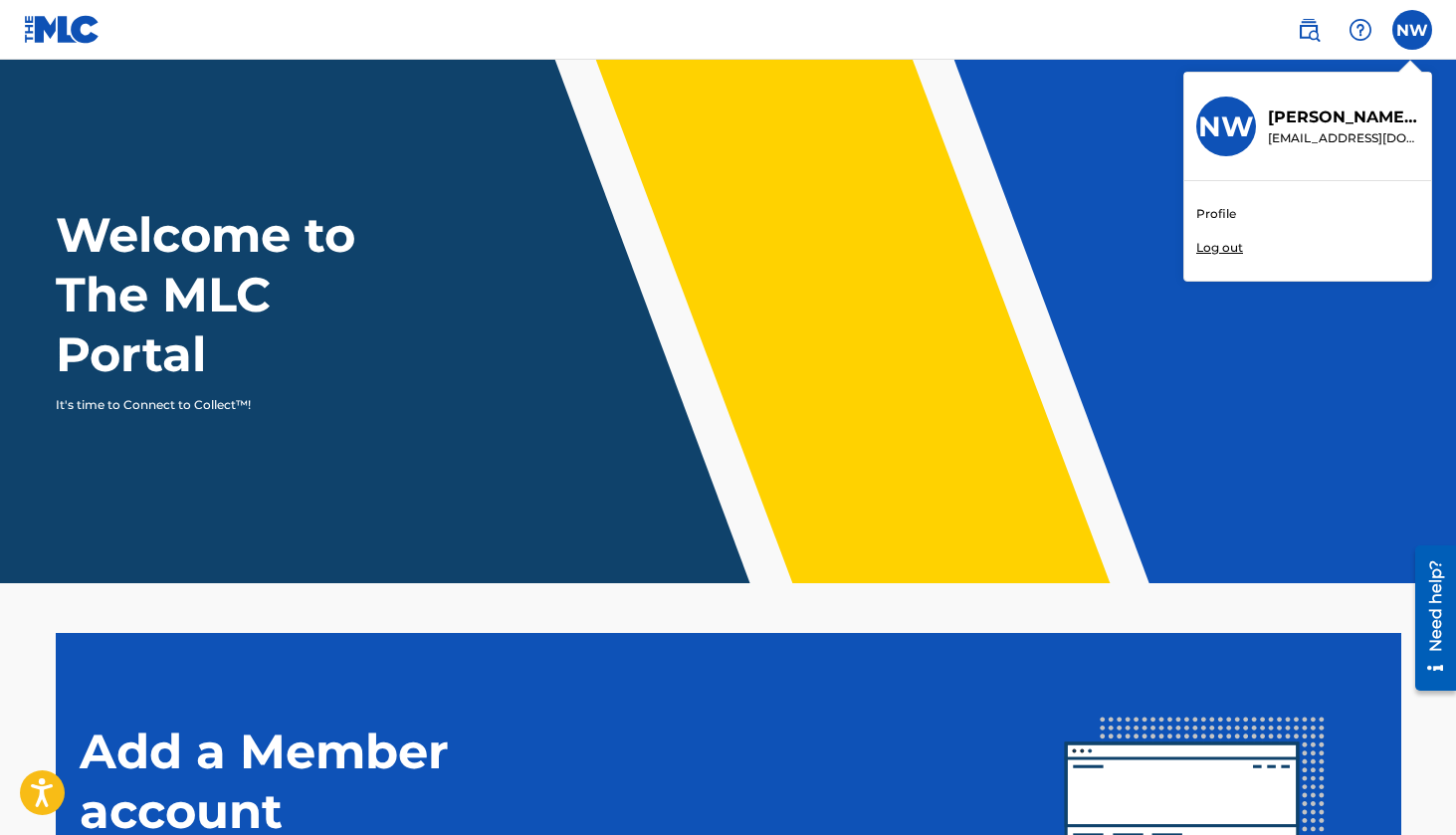 click on "[PERSON_NAME]" at bounding box center [1344, 117] 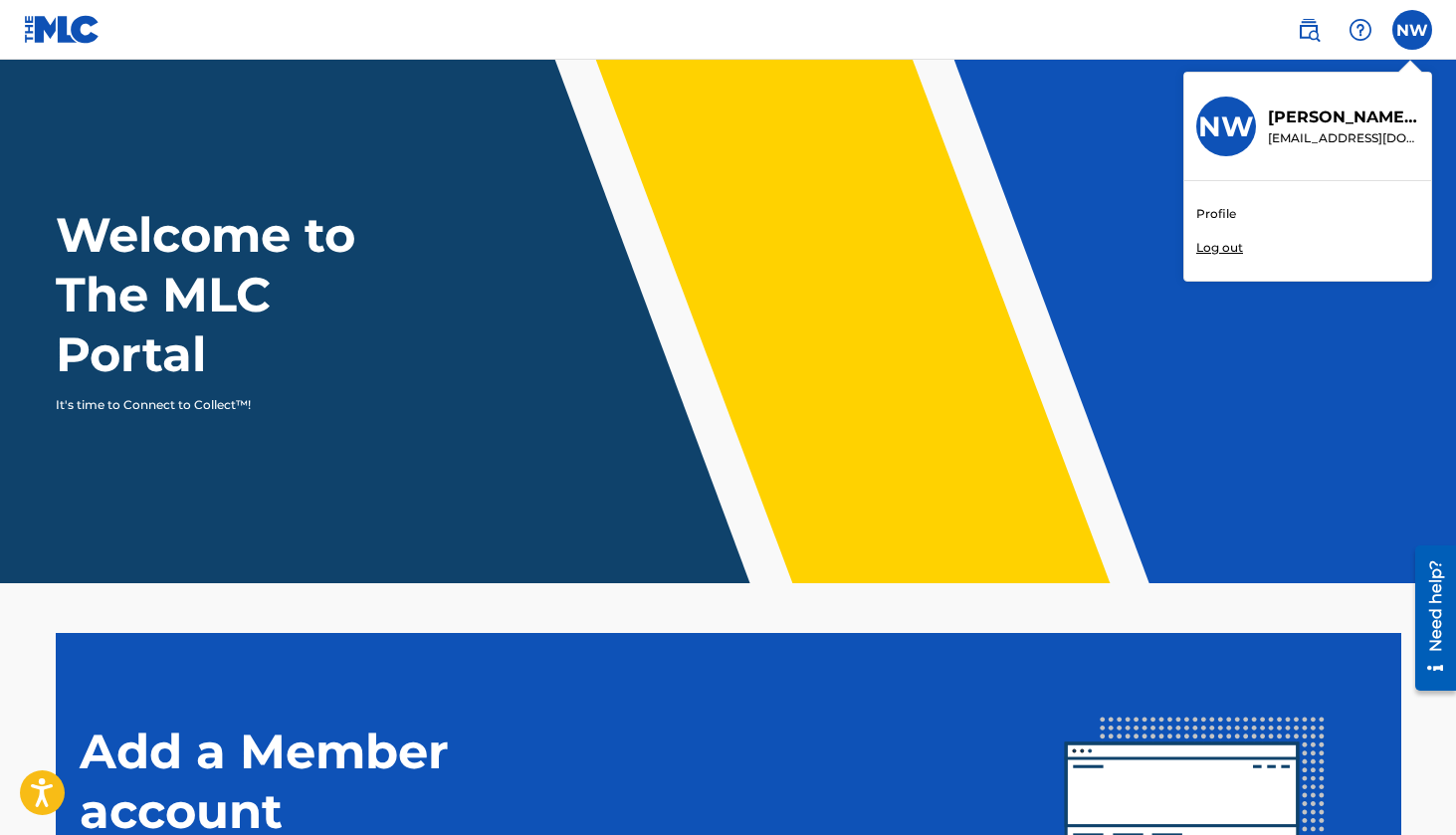 click on "Profile" at bounding box center [1216, 214] 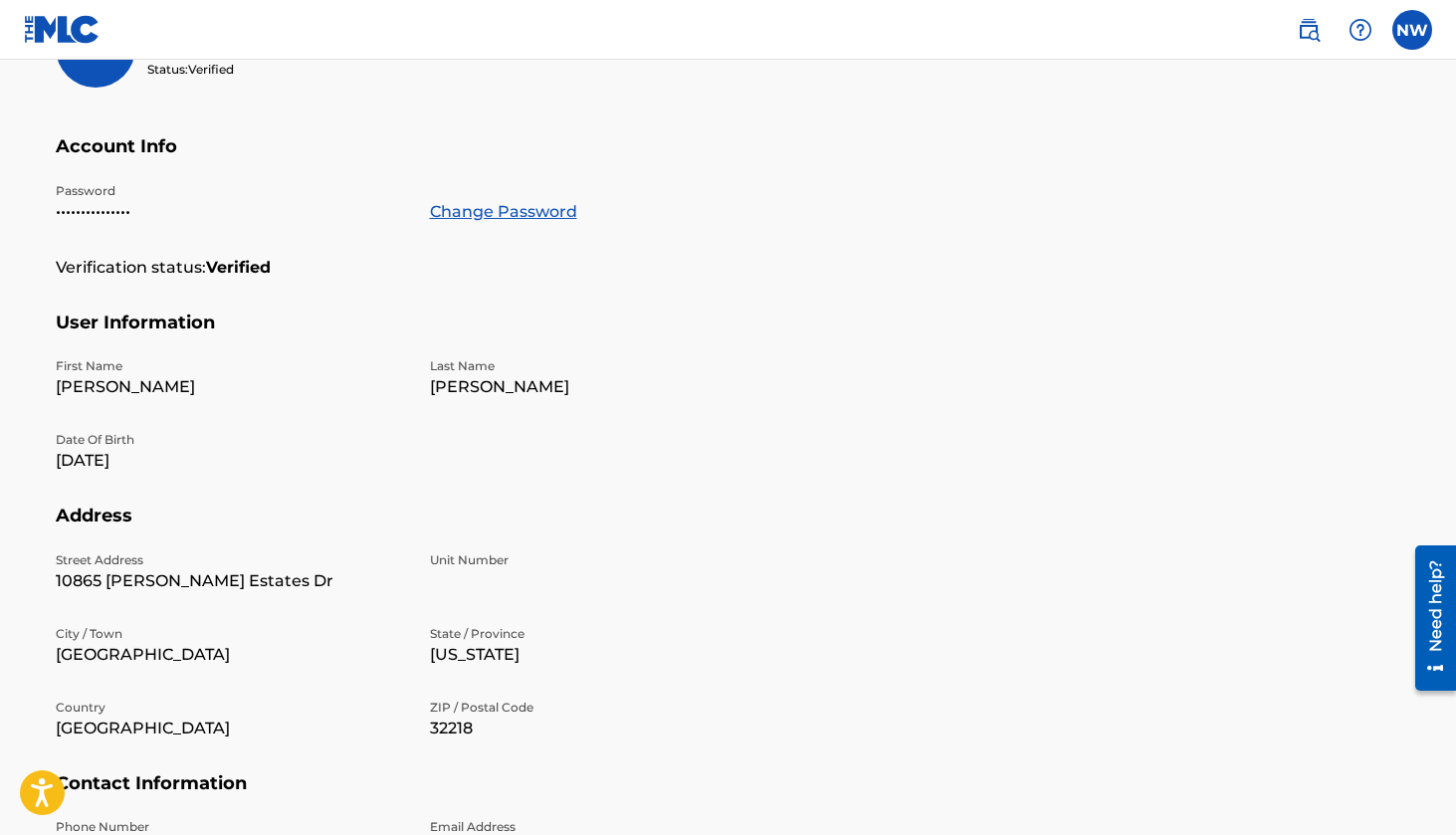 scroll, scrollTop: 322, scrollLeft: 0, axis: vertical 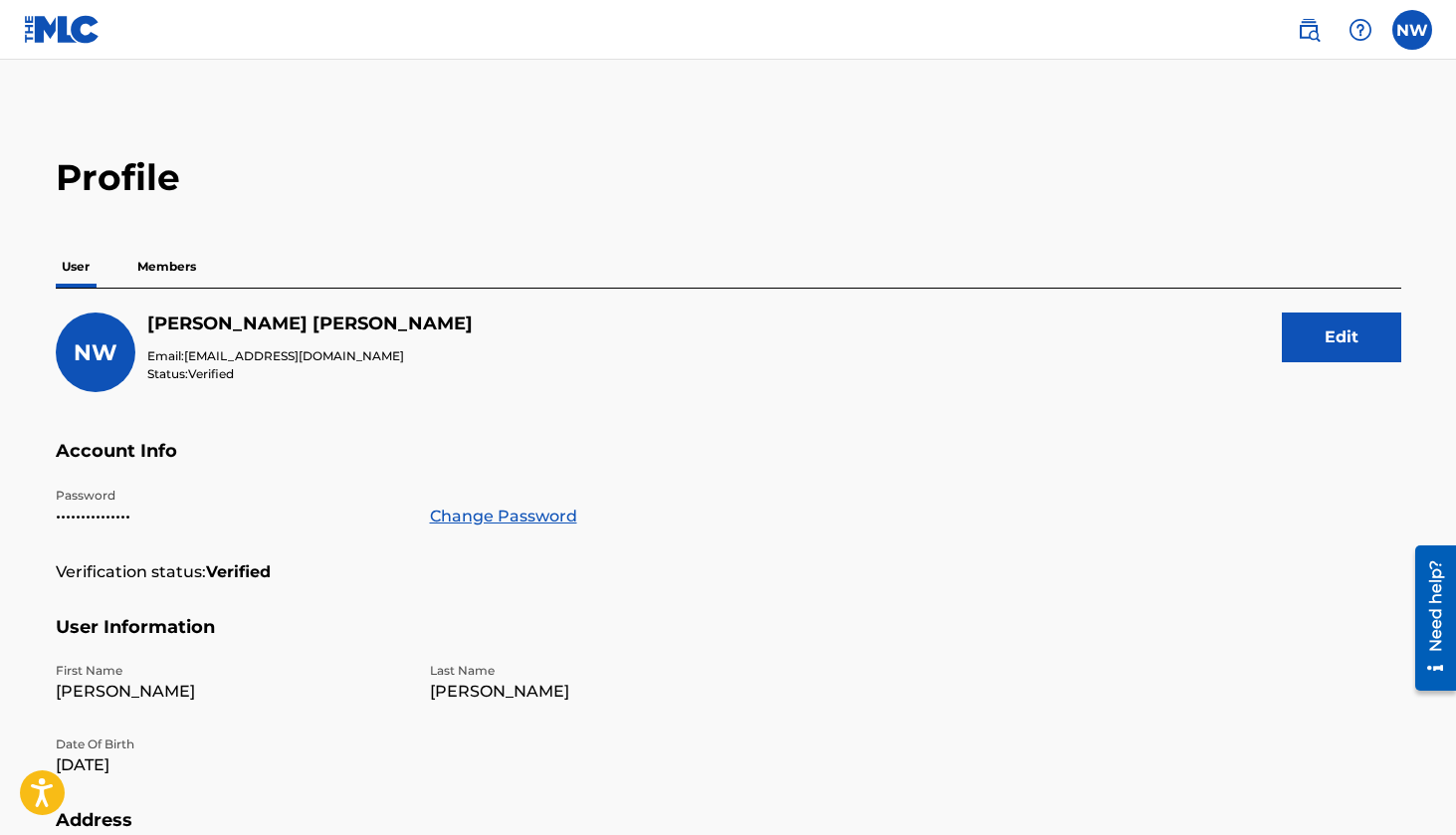 click on "Members" at bounding box center (166, 267) 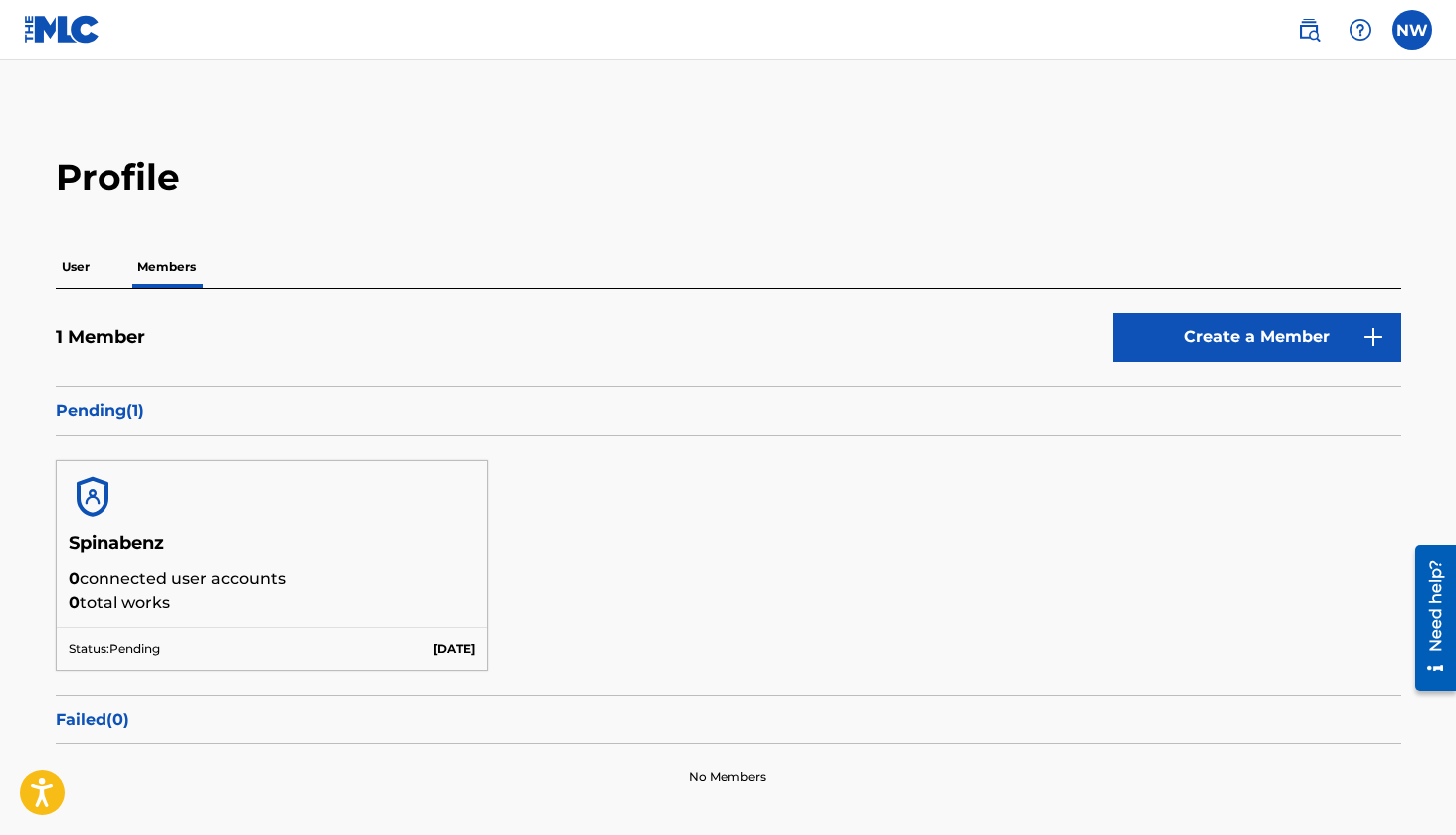click on "User" at bounding box center [76, 267] 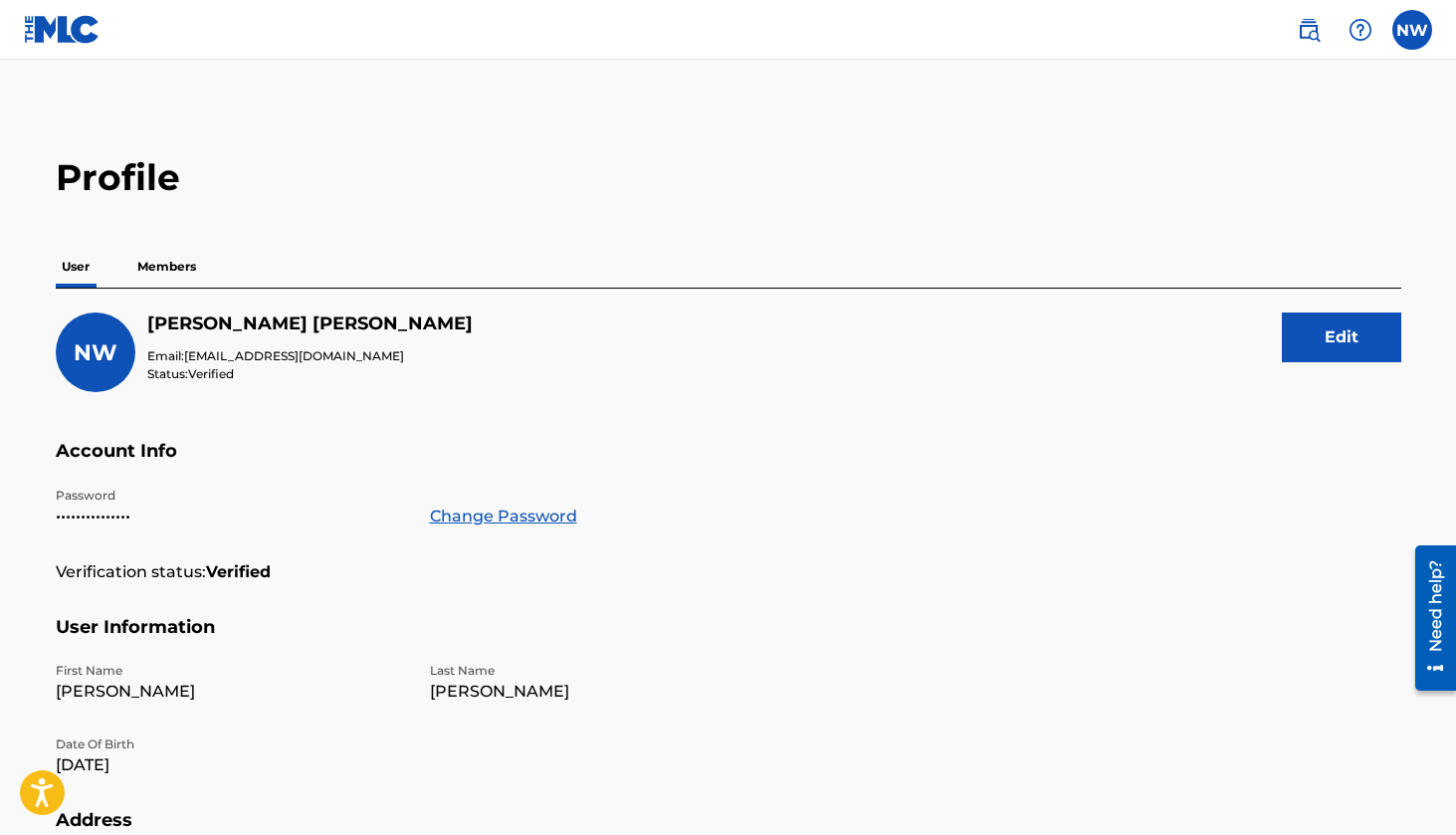 click on "Members" at bounding box center [166, 267] 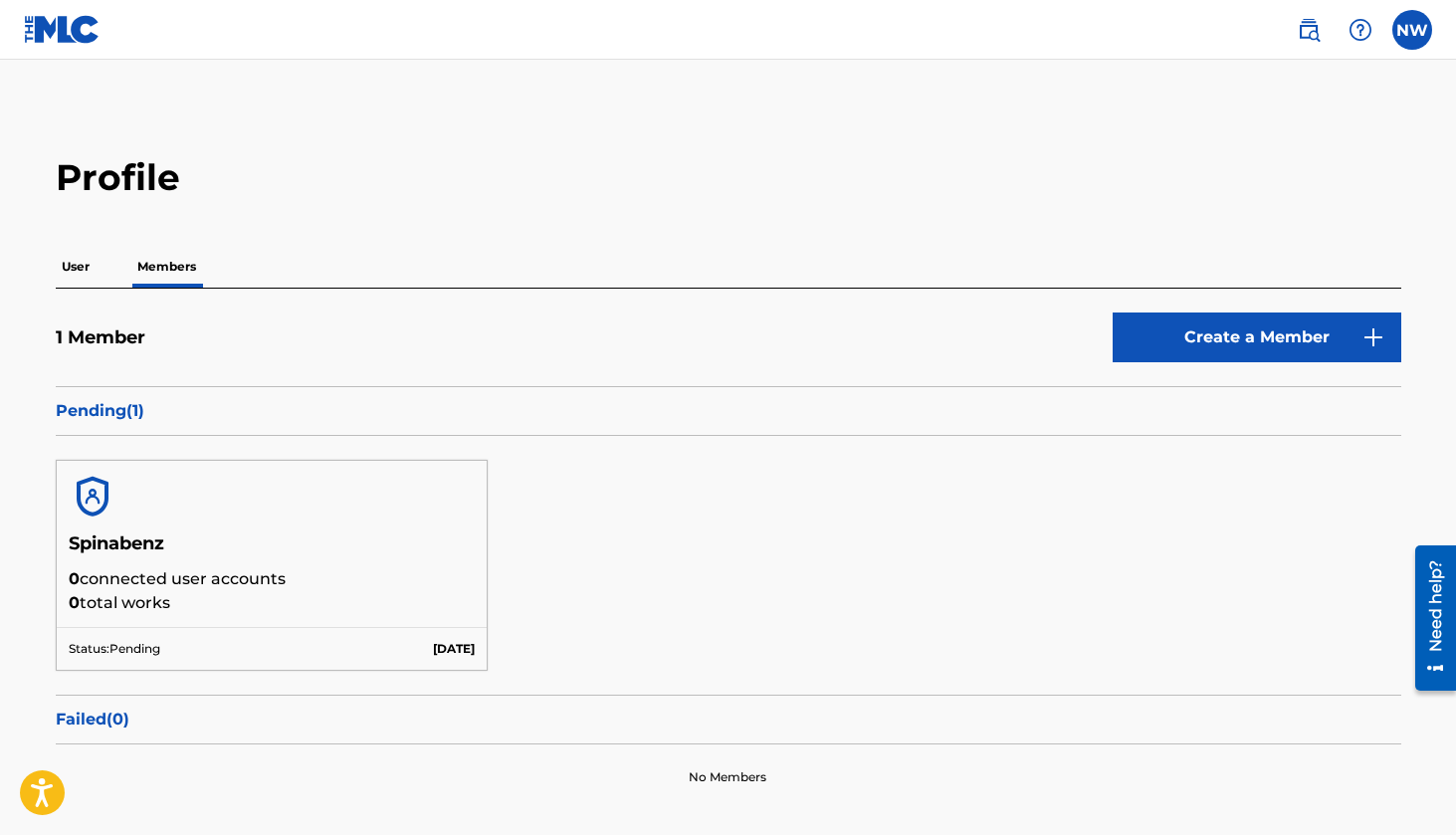 click on "User" at bounding box center (76, 267) 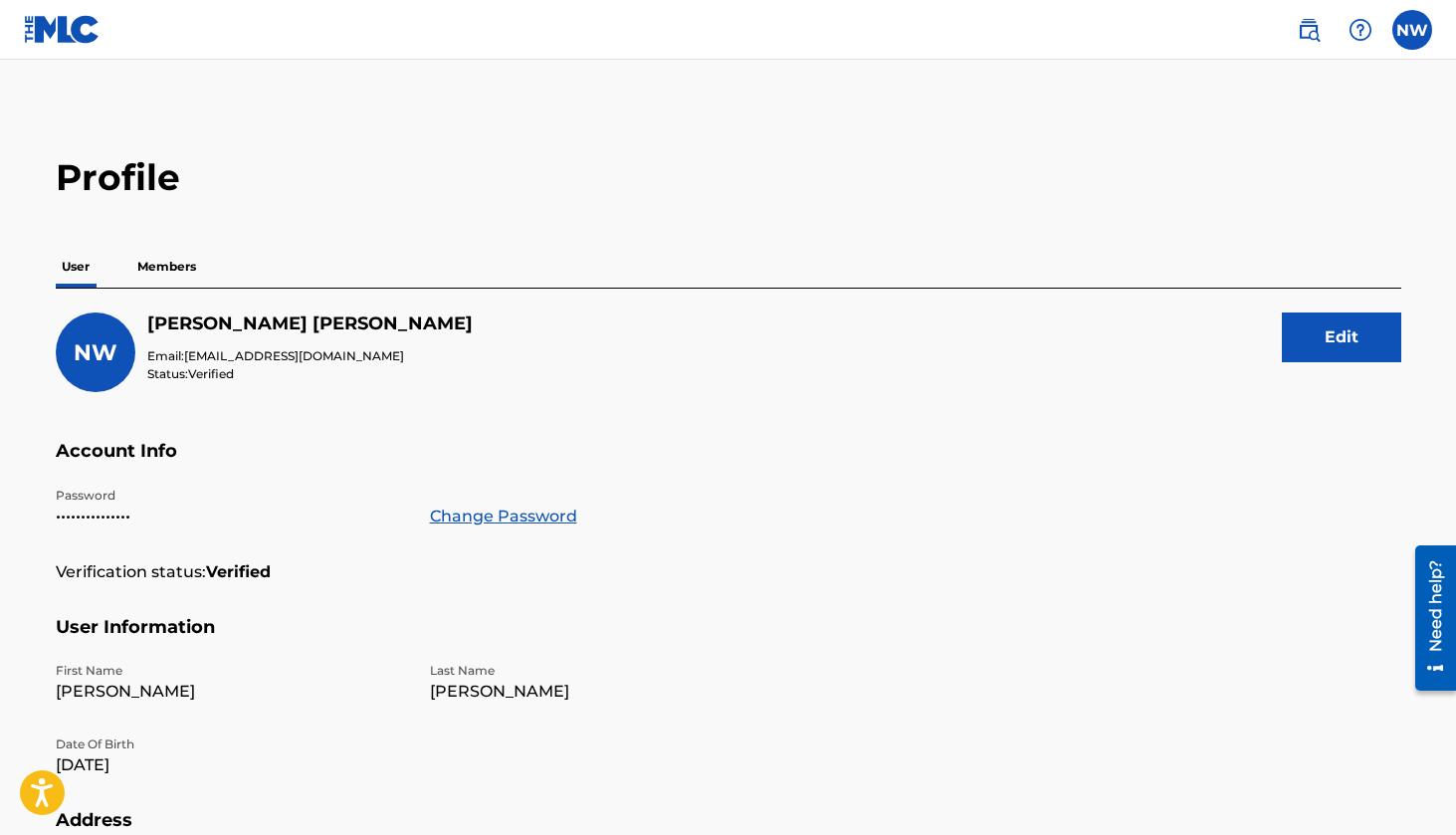 click at bounding box center [76, 286] 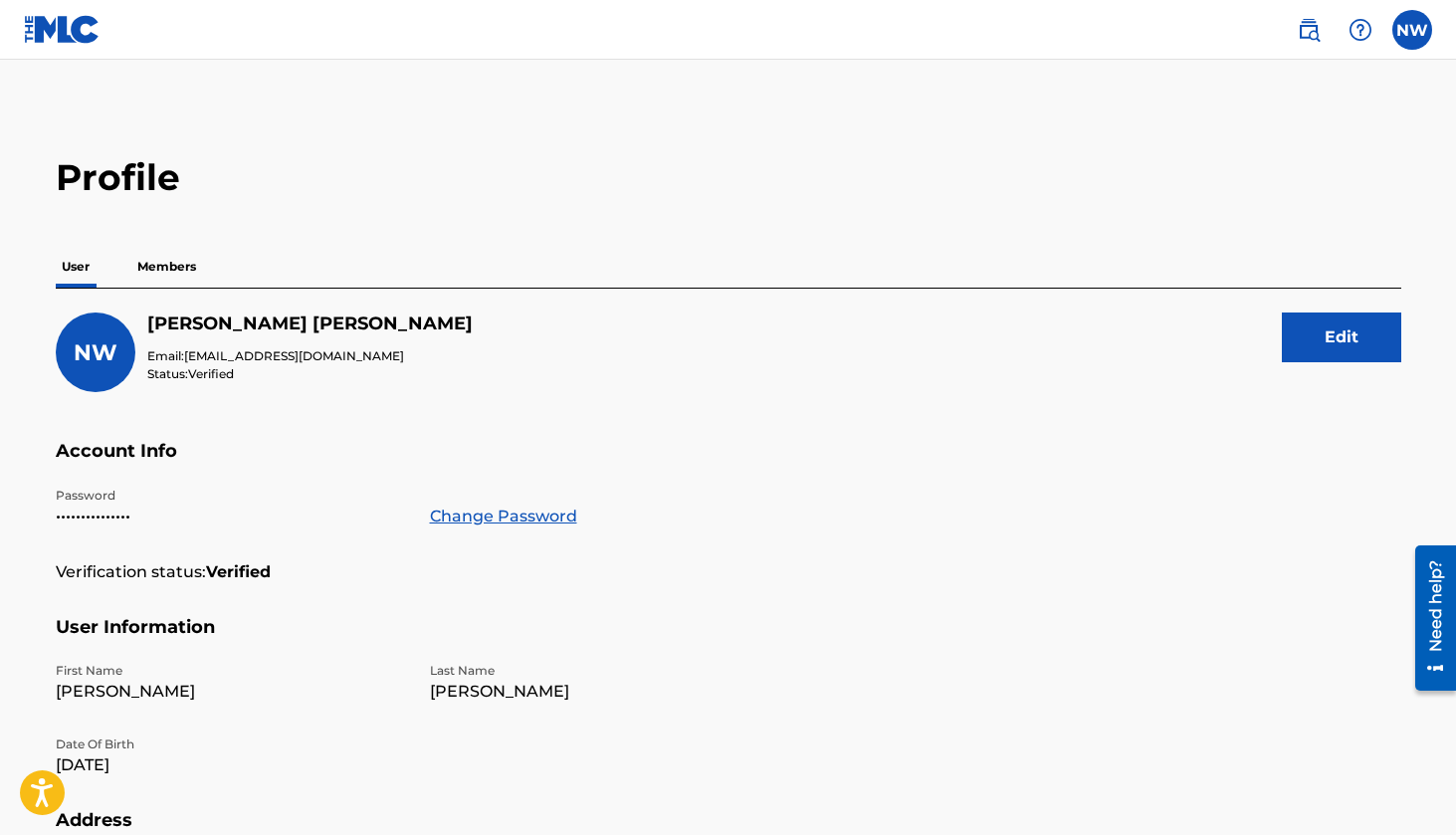 click at bounding box center (62, 29) 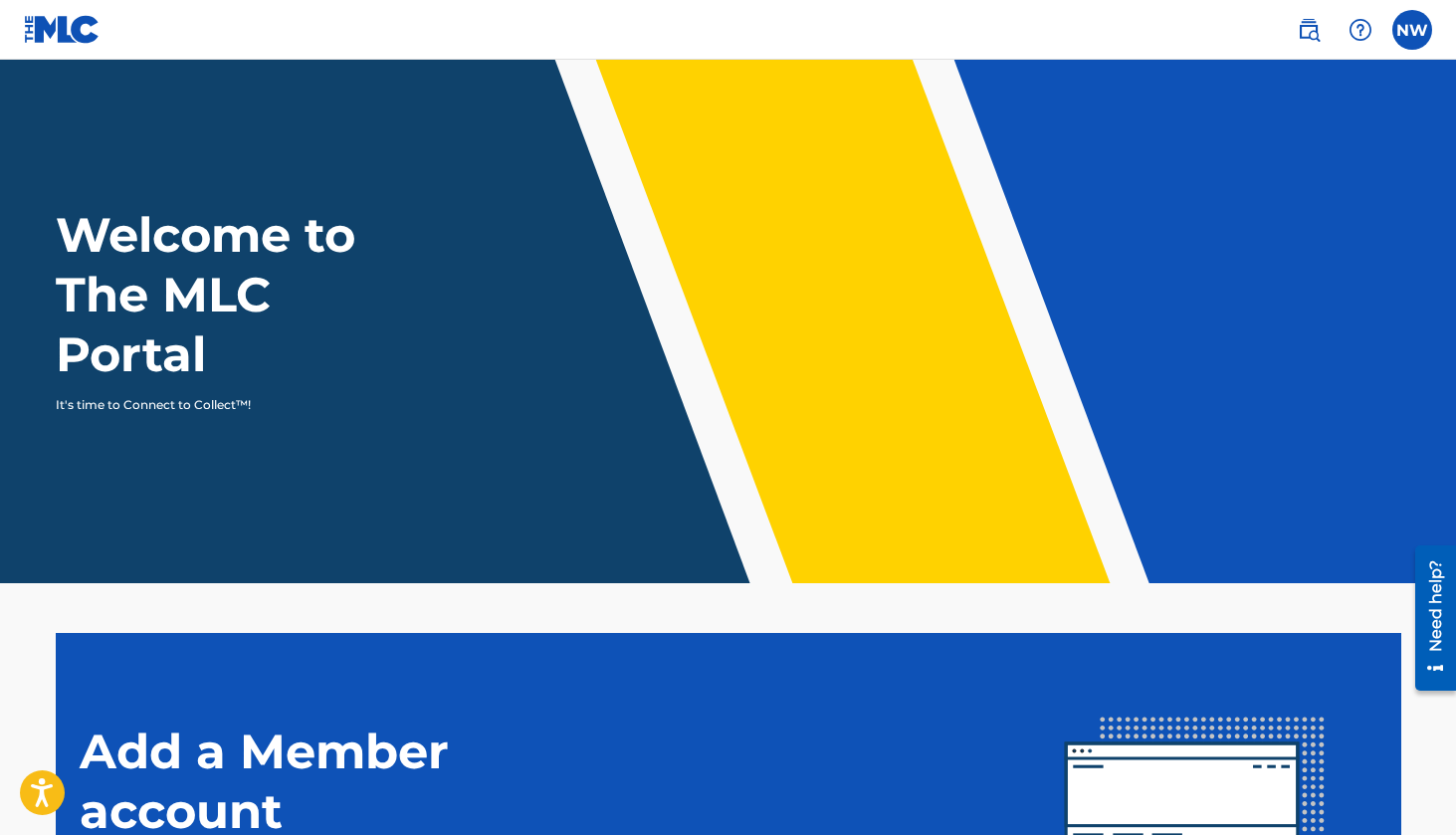 click at bounding box center (62, 29) 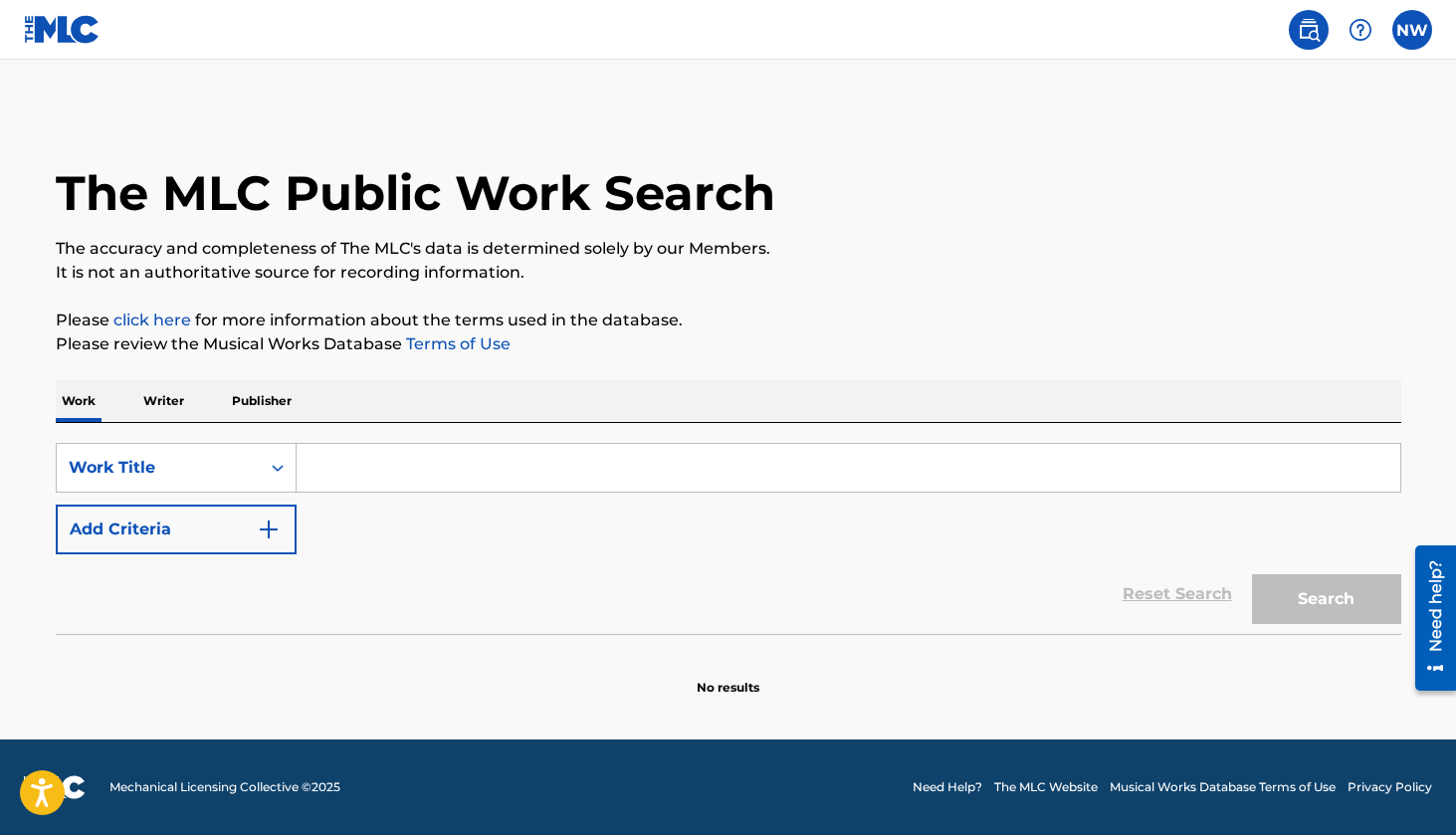 click on "Work Writer Publisher" at bounding box center [728, 401] 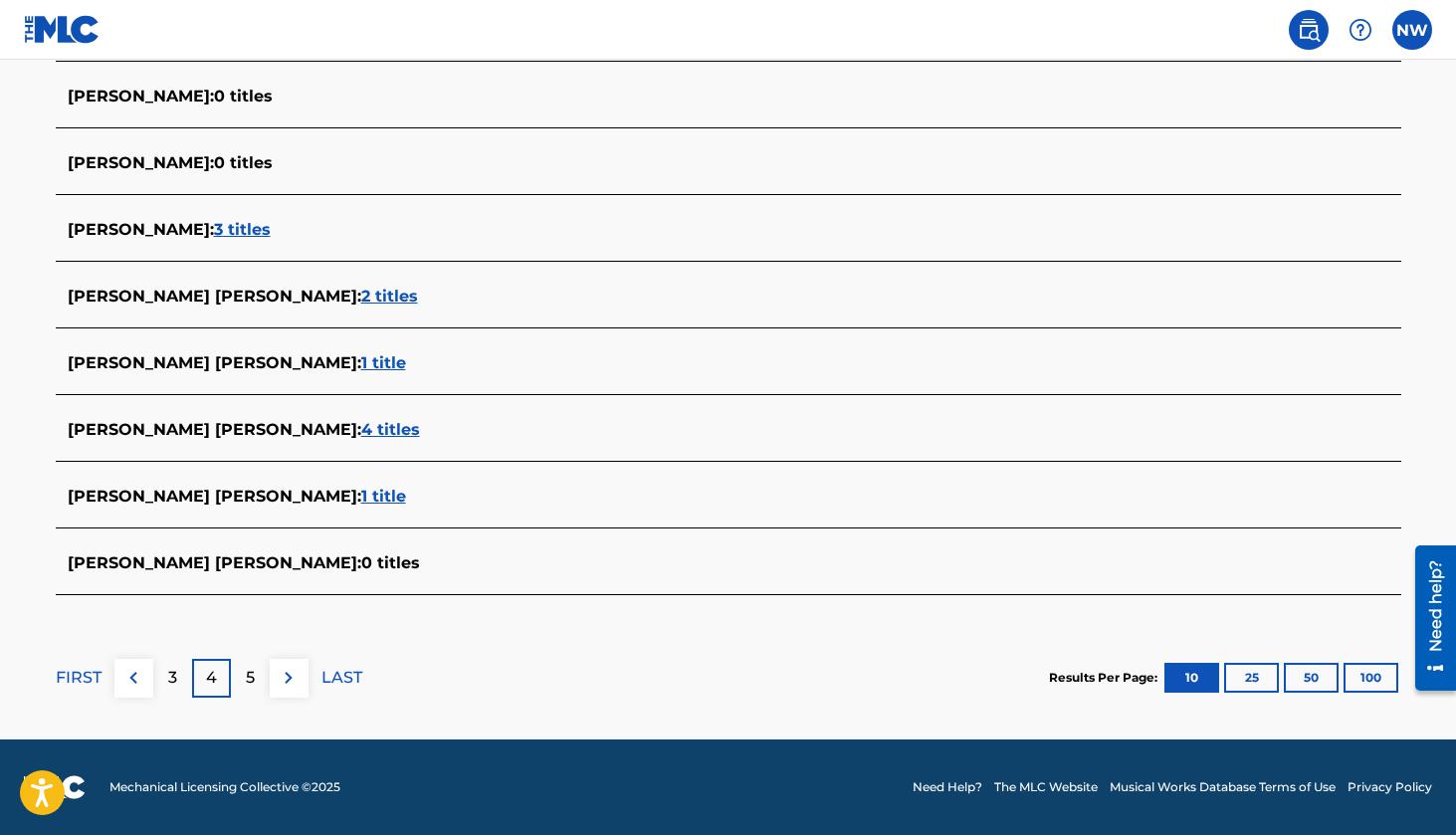 scroll, scrollTop: 748, scrollLeft: 0, axis: vertical 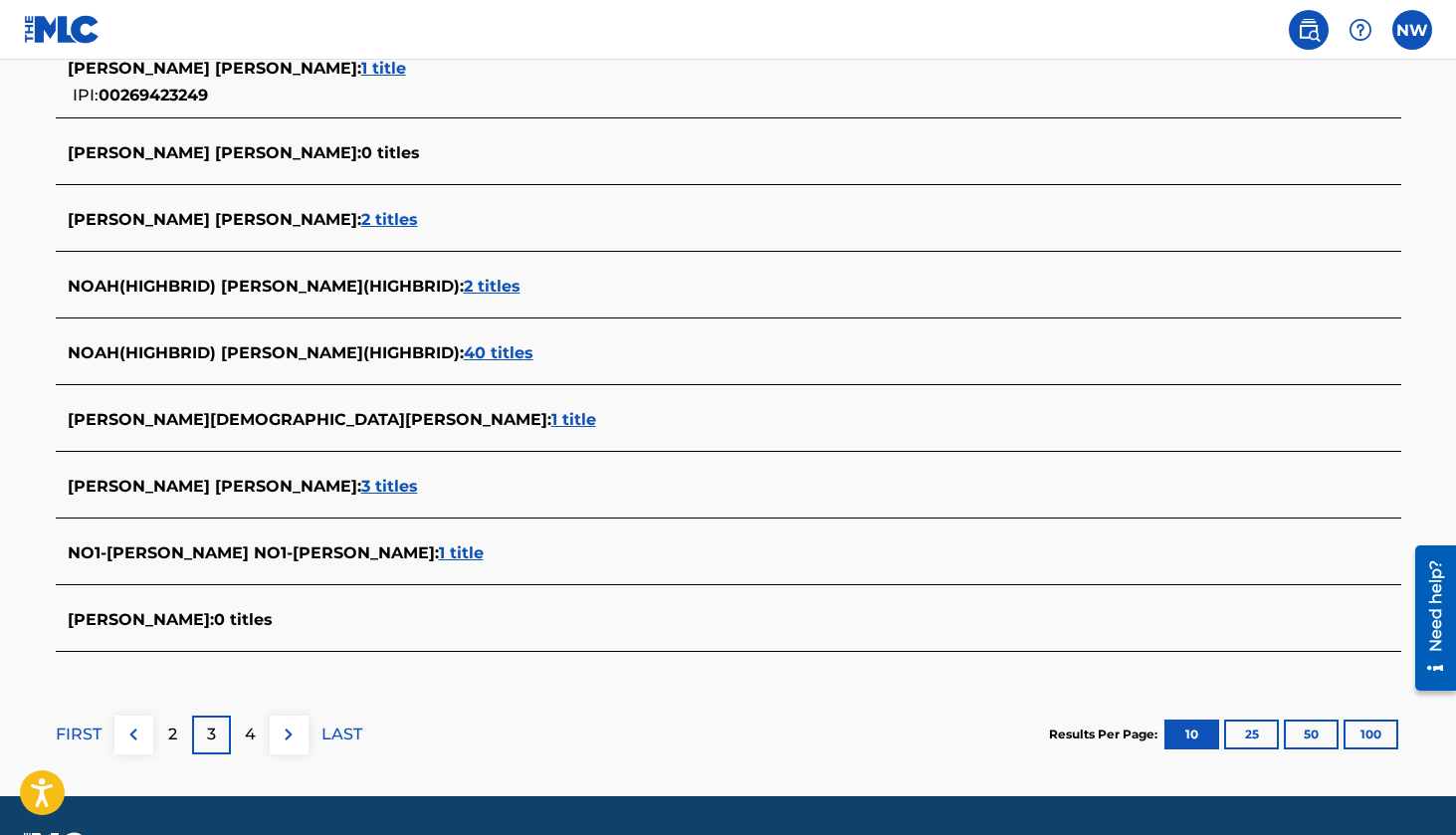 click on "2" at bounding box center (172, 734) 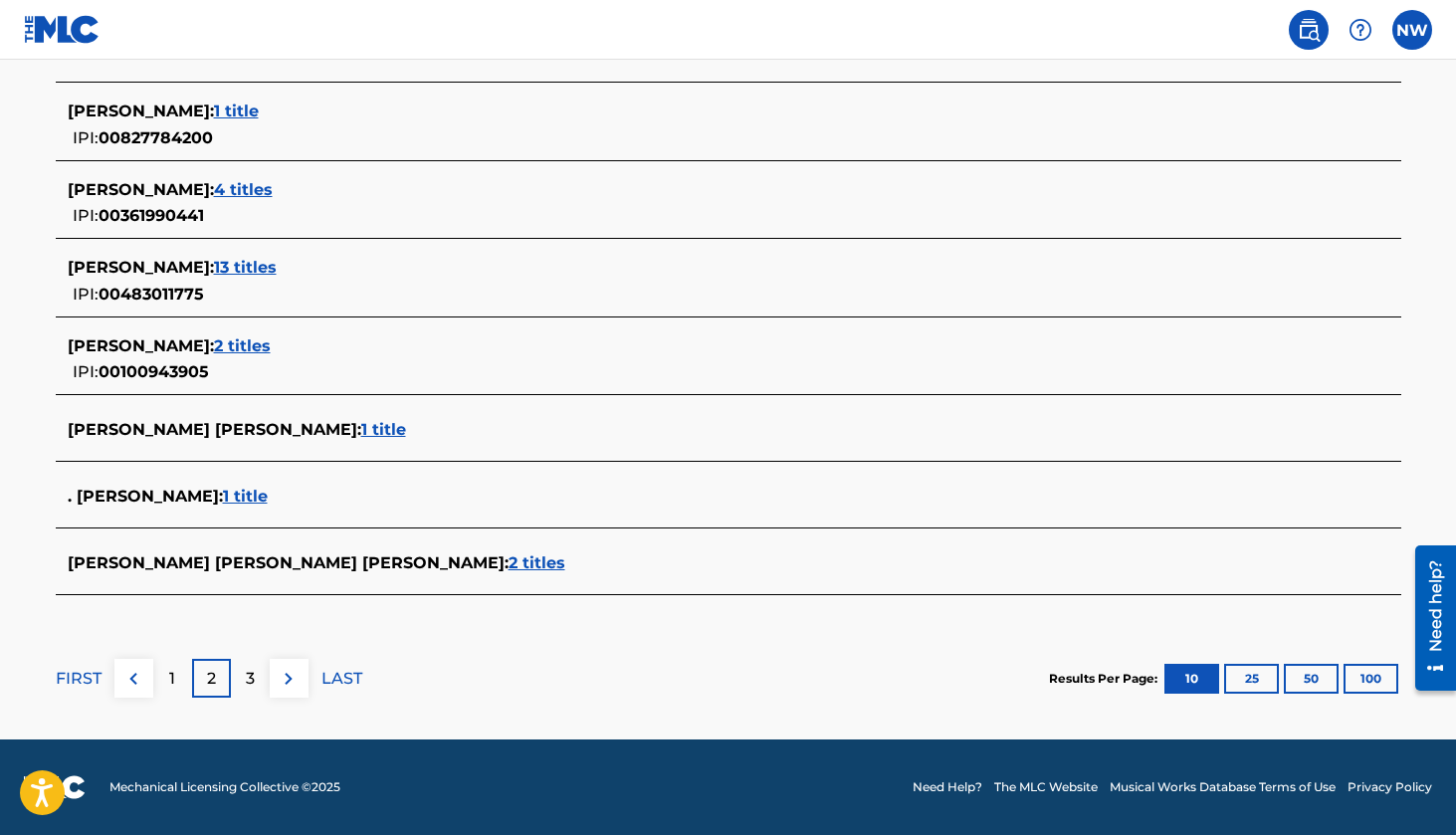 scroll, scrollTop: 782, scrollLeft: 0, axis: vertical 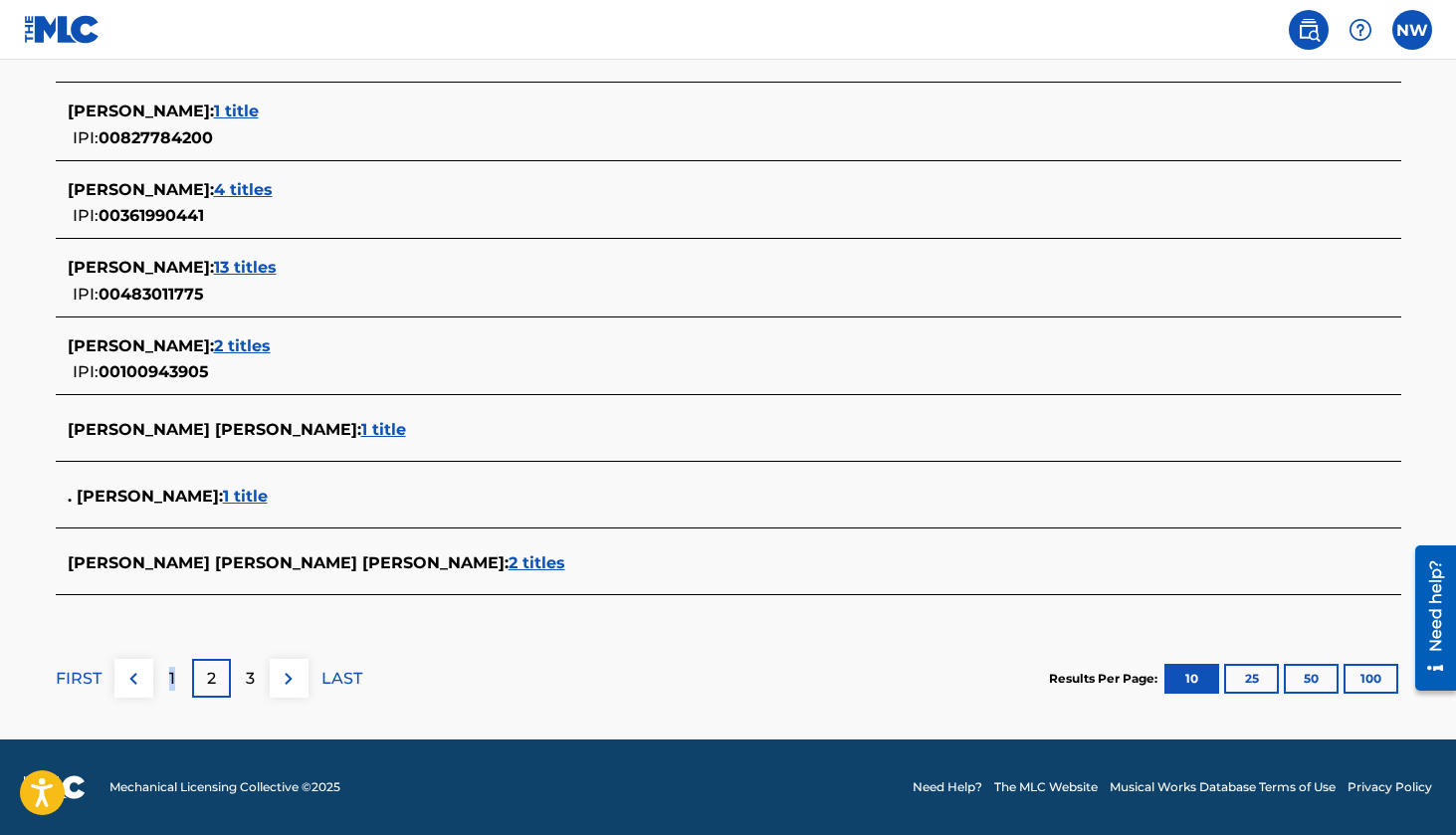 click on "1" at bounding box center [172, 679] 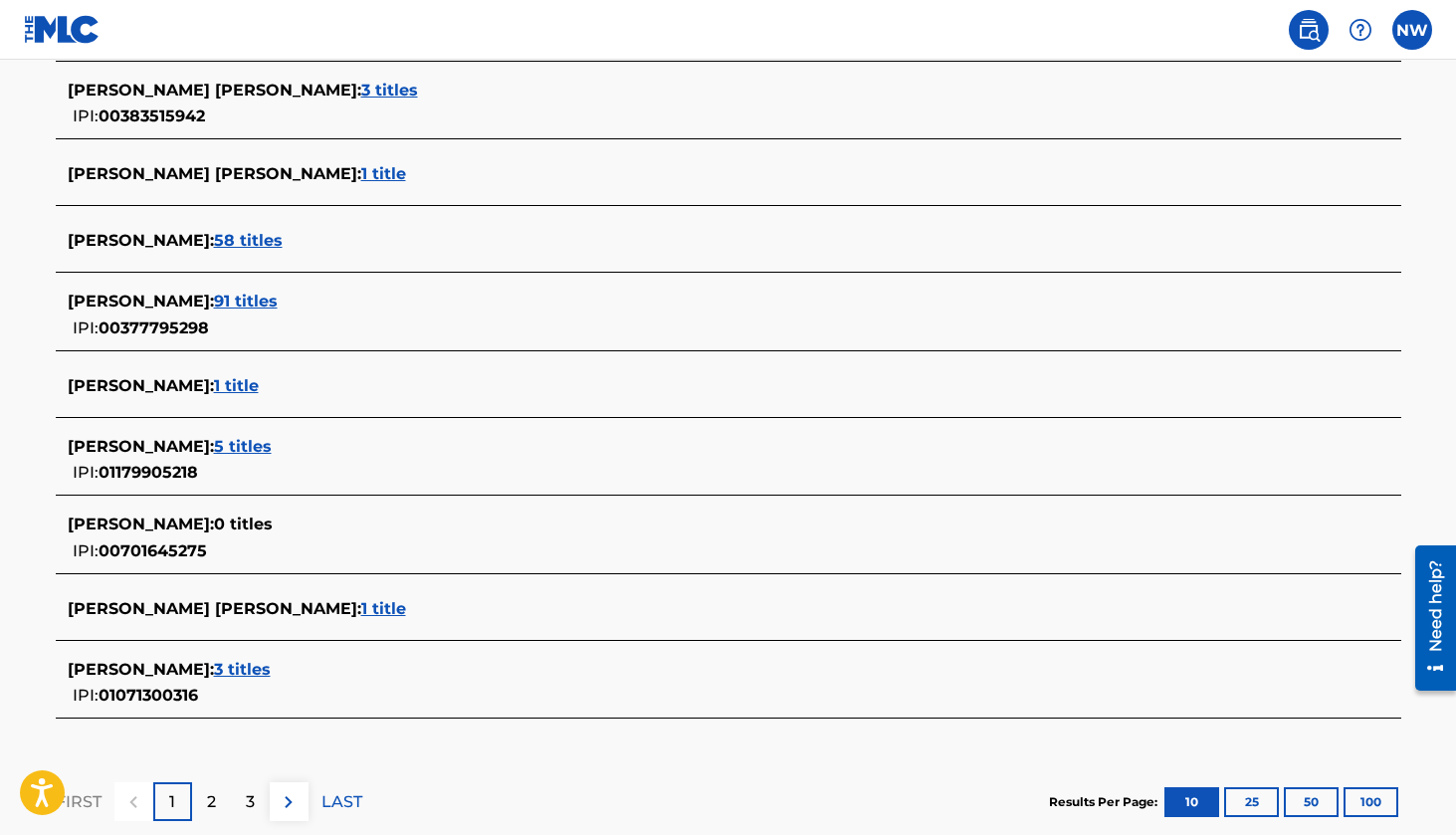 scroll, scrollTop: 683, scrollLeft: 0, axis: vertical 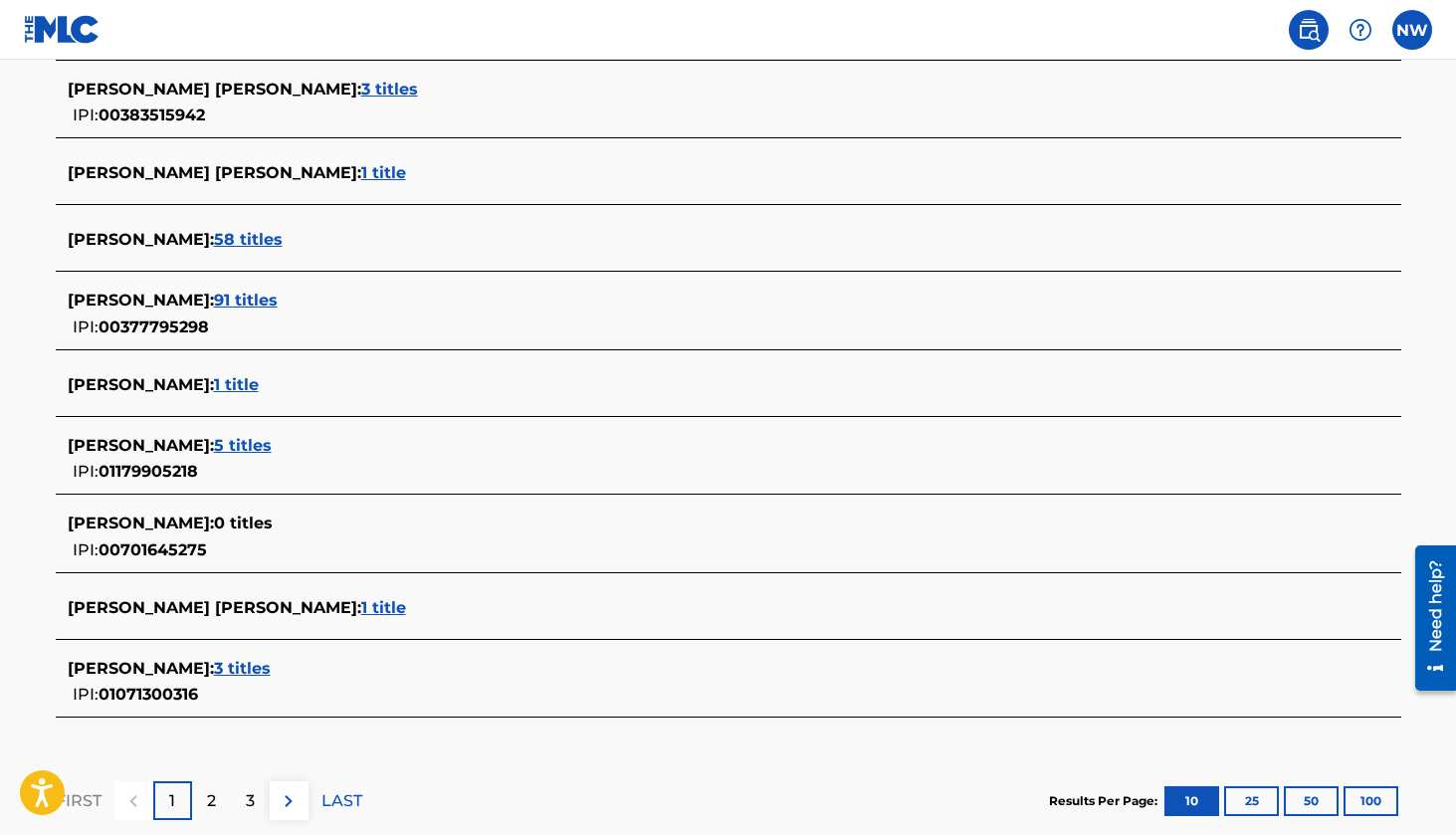 click on "58 titles" at bounding box center (248, 239) 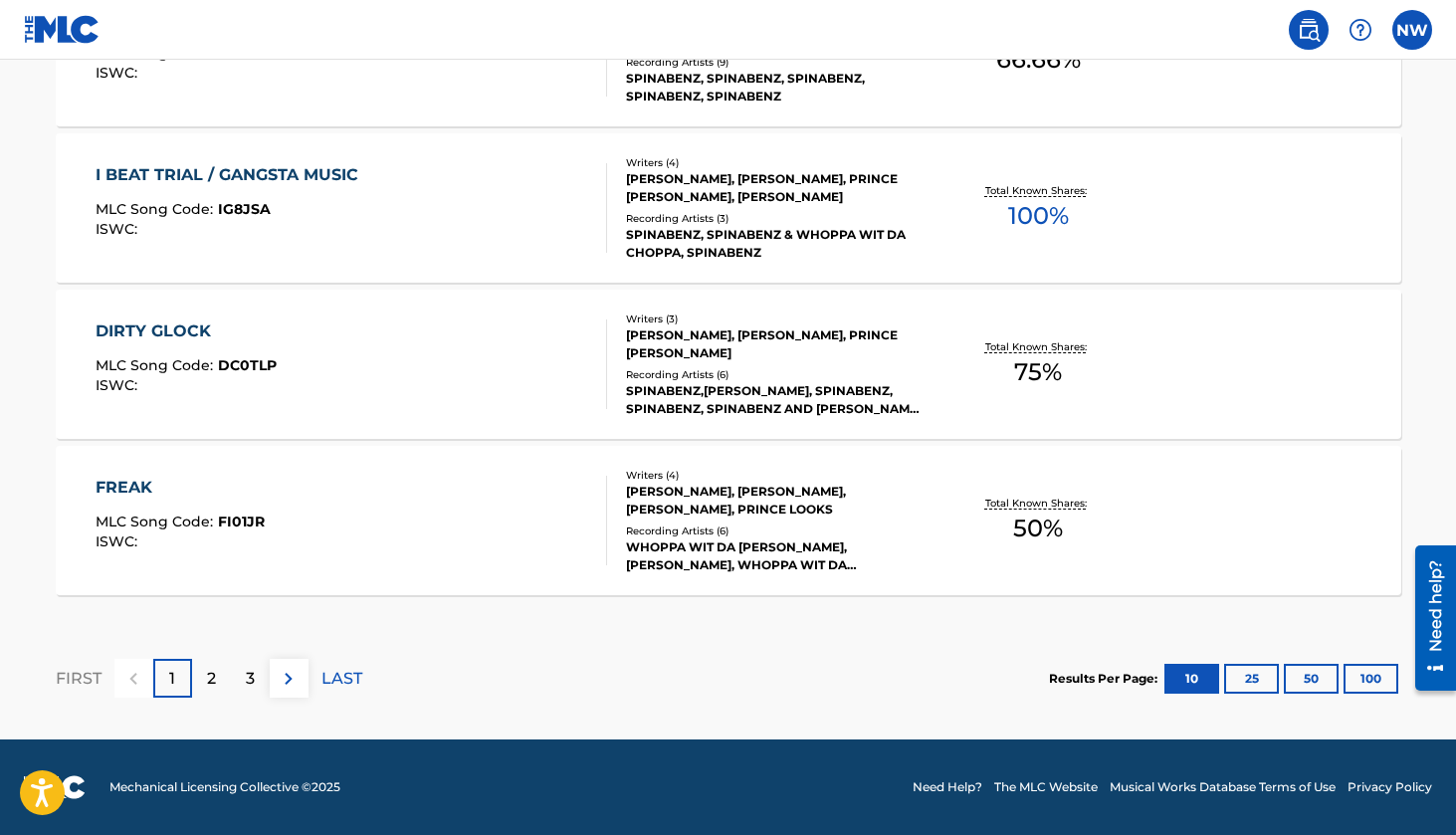 scroll, scrollTop: 1682, scrollLeft: 0, axis: vertical 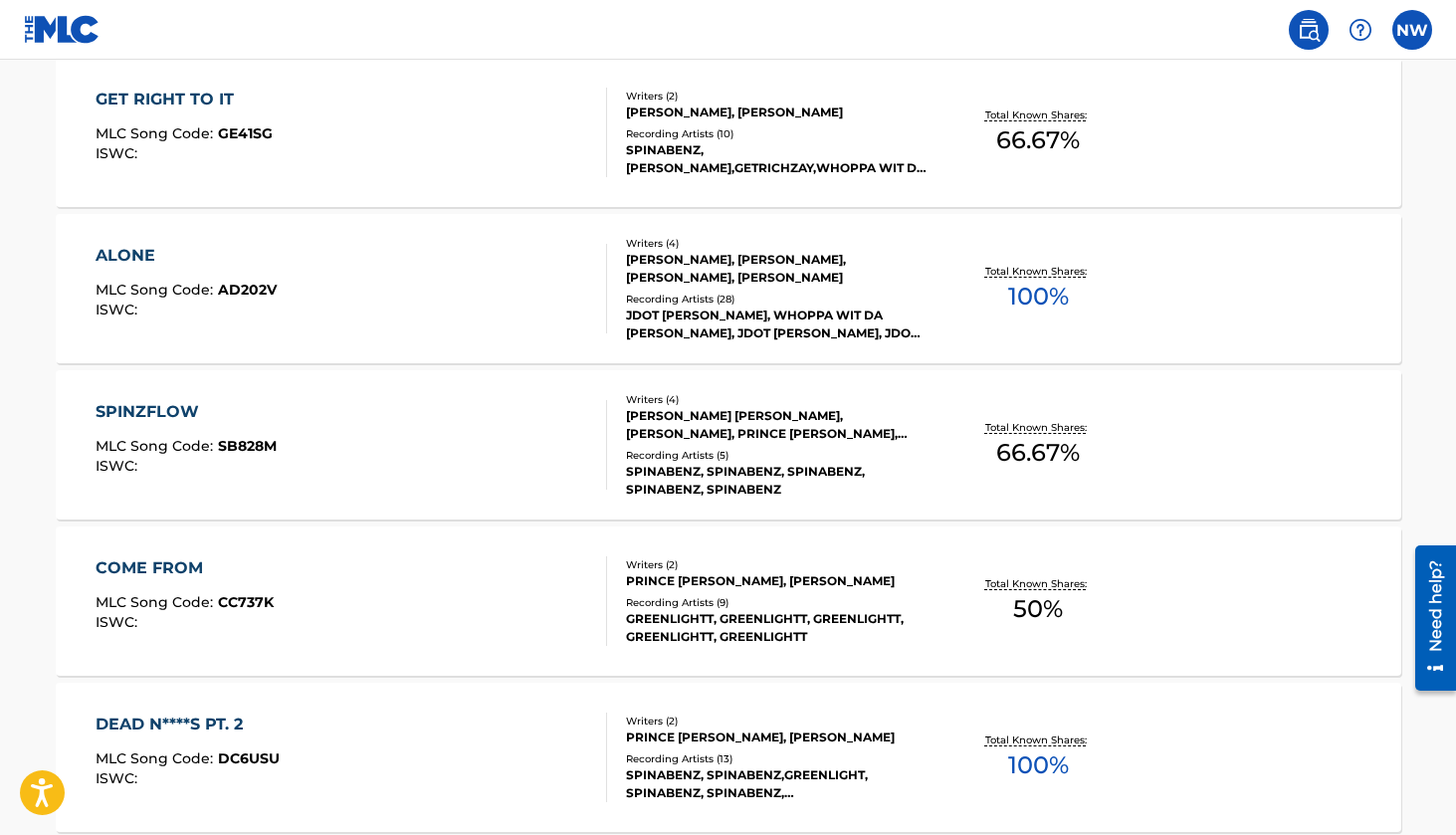 click on "COME FROM" at bounding box center [184, 568] 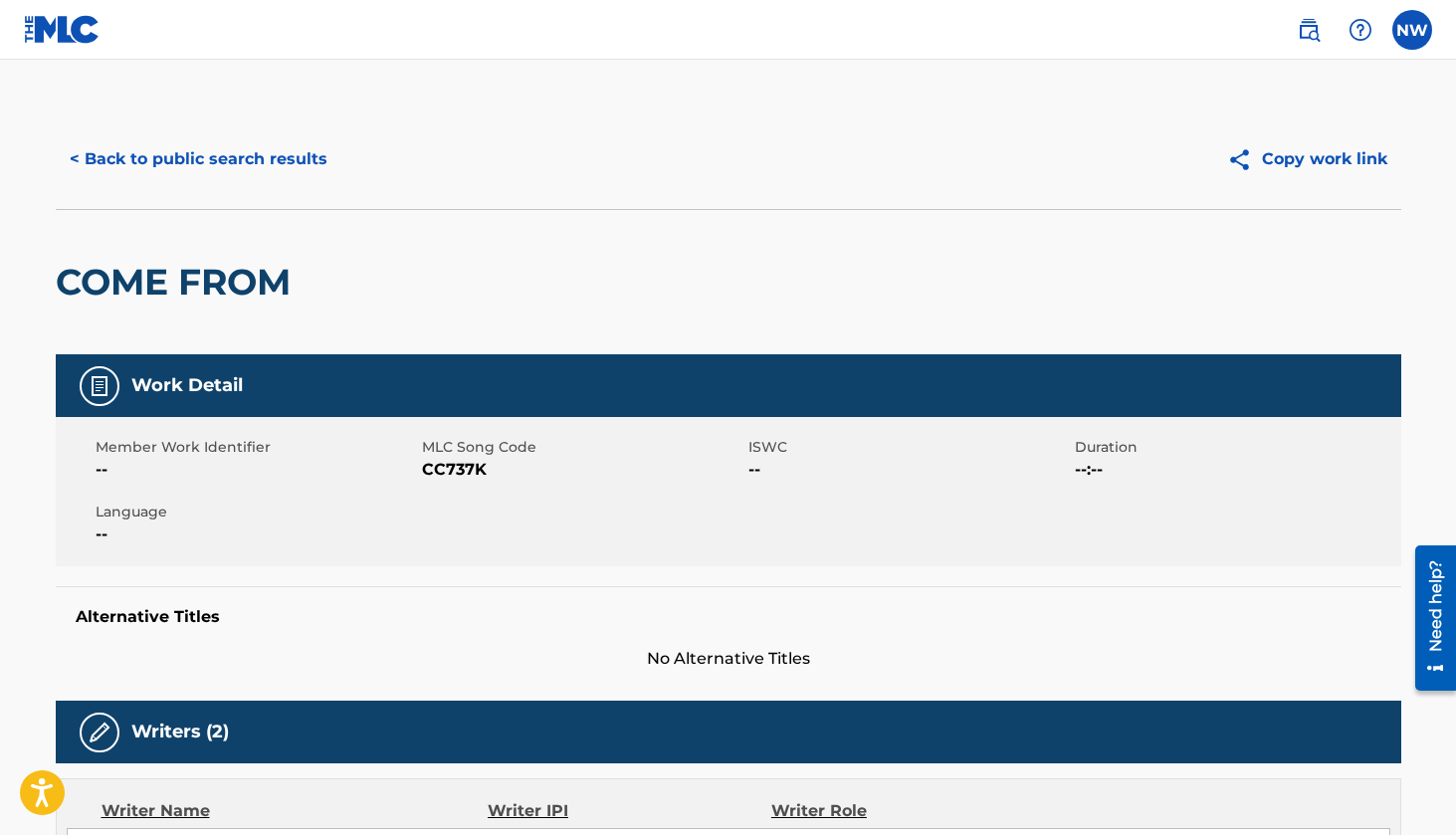 scroll, scrollTop: 0, scrollLeft: 0, axis: both 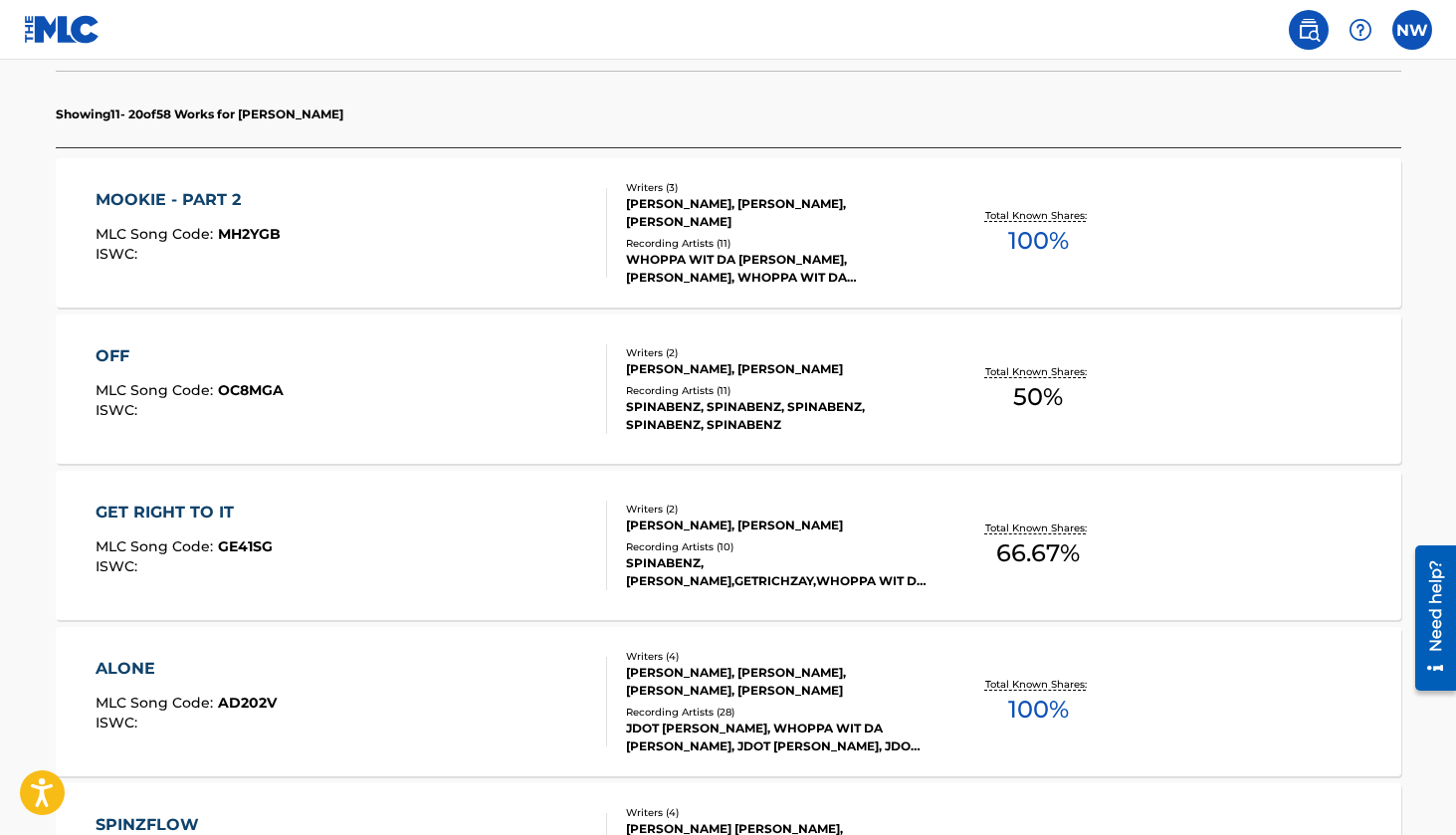 click on "Recording Artists ( 11 )" at bounding box center (776, 243) 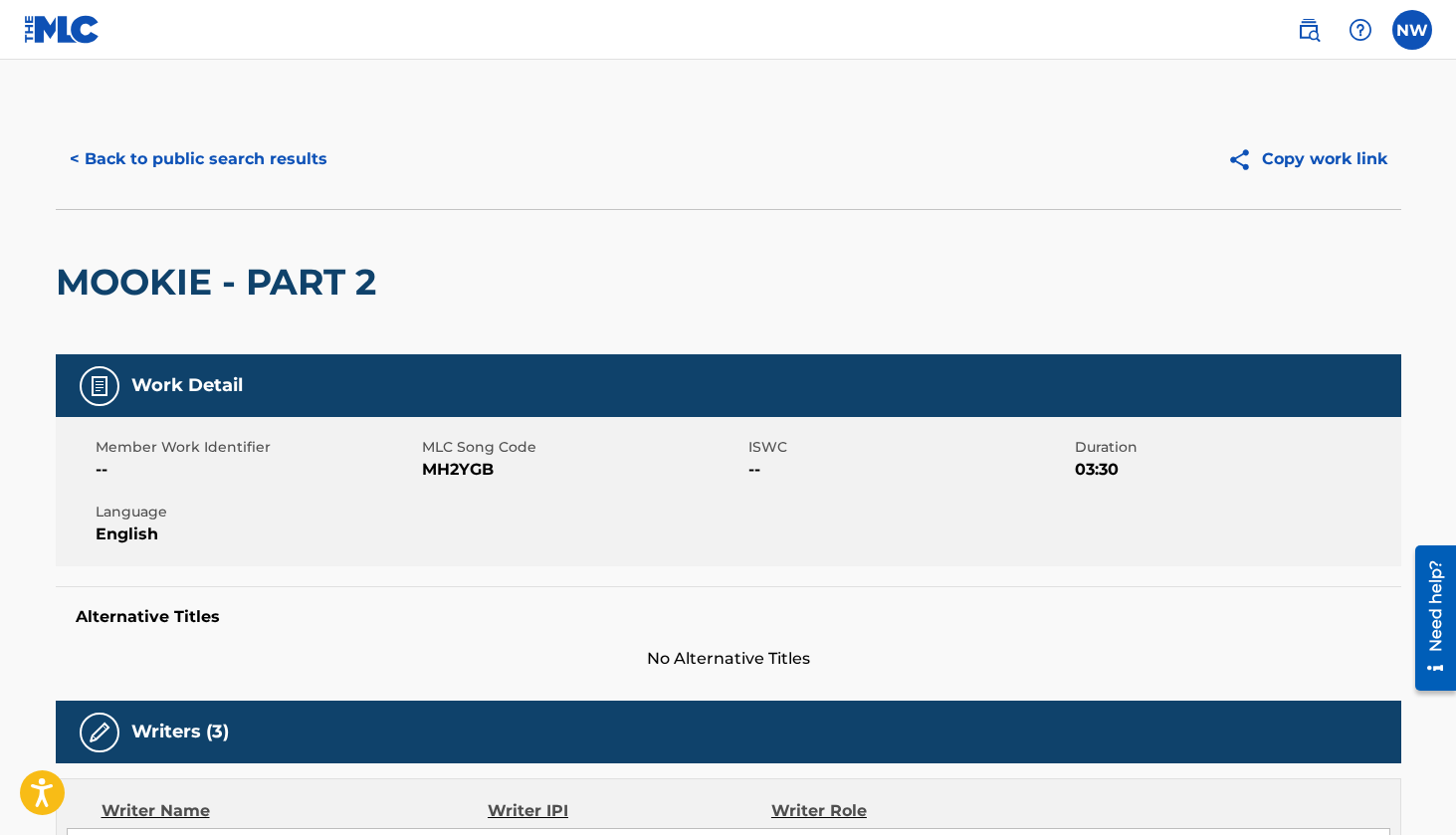 scroll, scrollTop: 0, scrollLeft: 0, axis: both 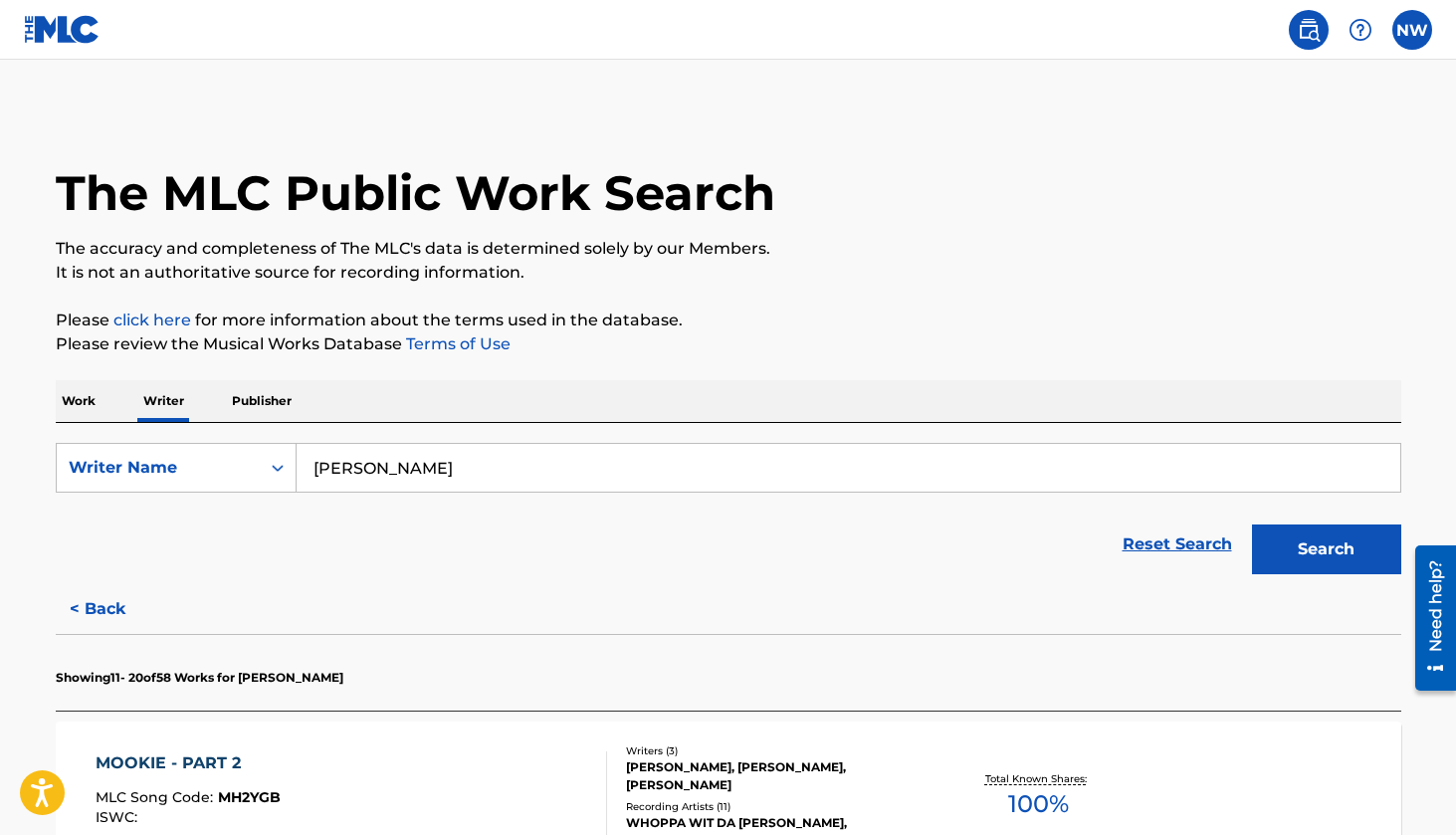 click at bounding box center [62, 29] 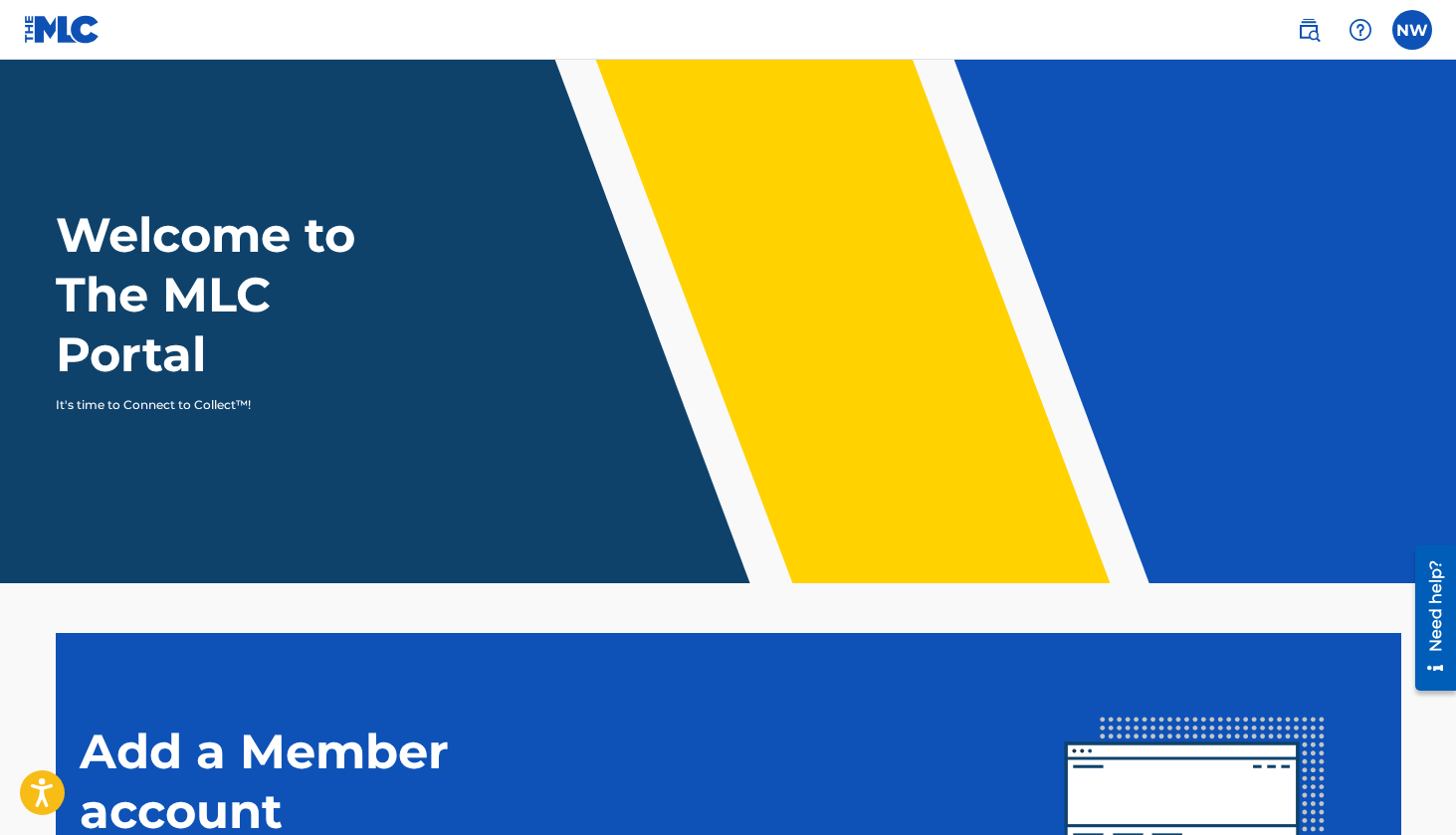 click at bounding box center (1309, 30) 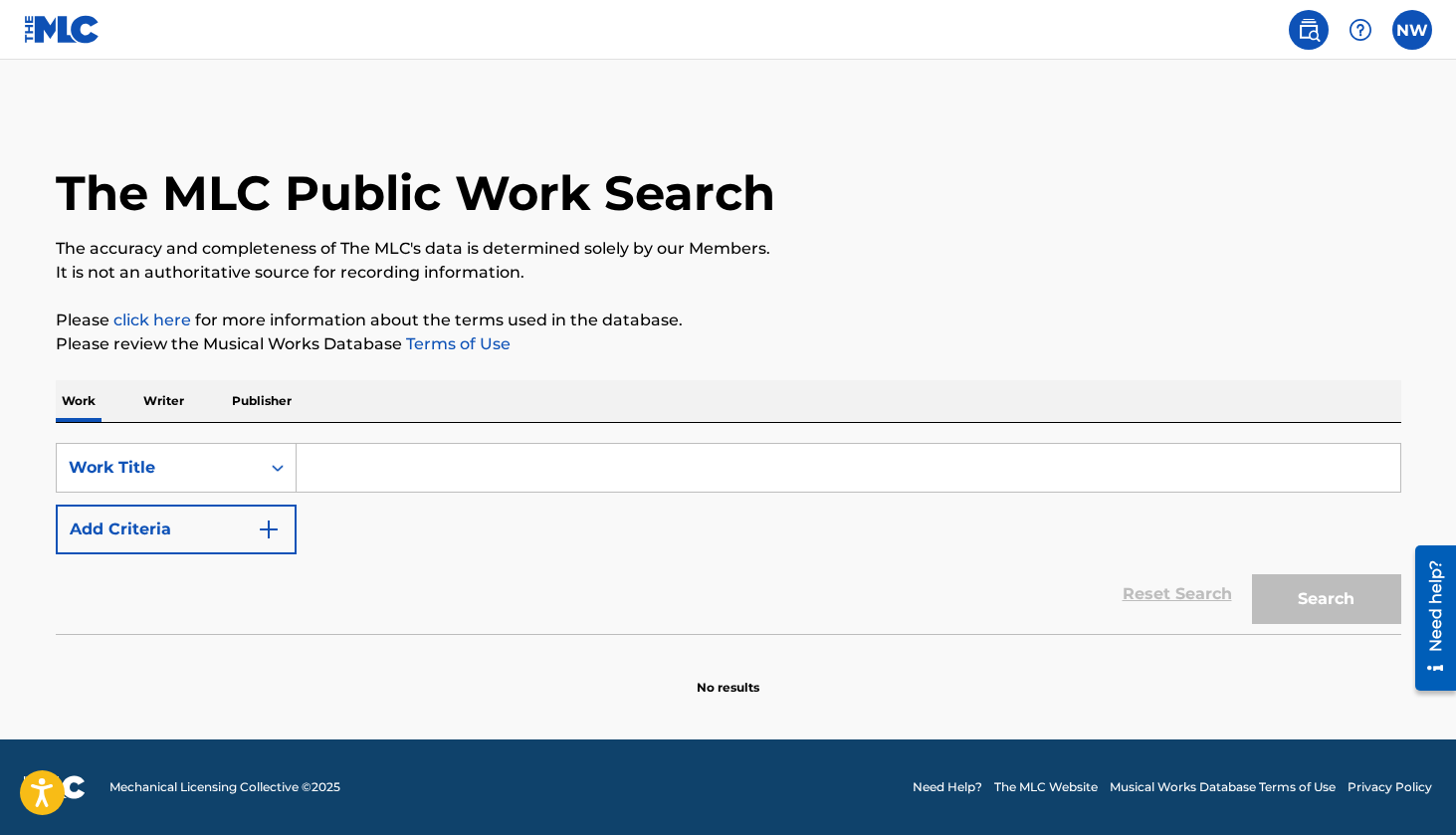click on "NW NW [PERSON_NAME] [EMAIL_ADDRESS][DOMAIN_NAME] Profile Log out" at bounding box center [728, 30] 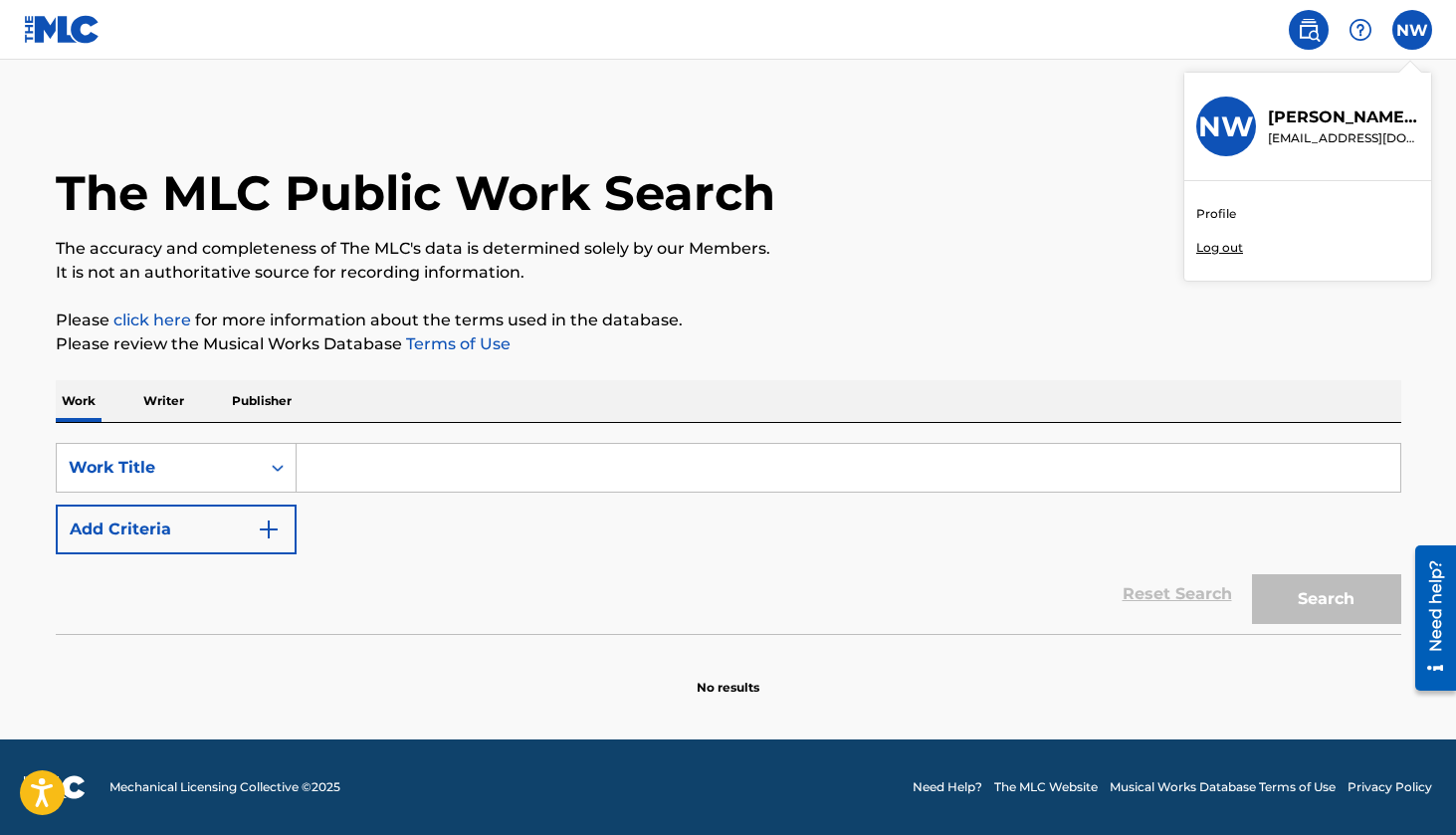 click on "Profile Log out" at bounding box center (1308, 231) 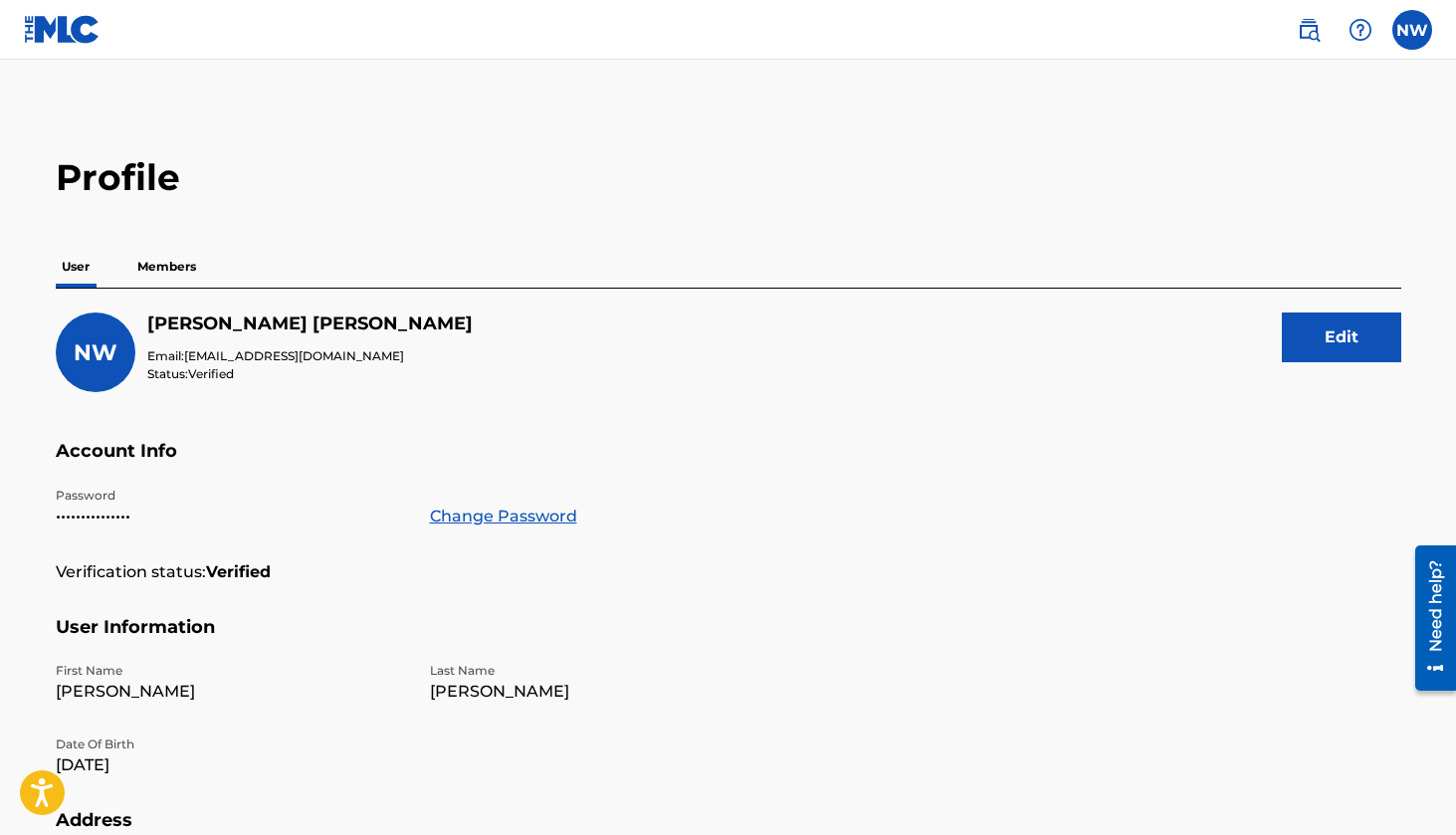 scroll, scrollTop: 0, scrollLeft: 0, axis: both 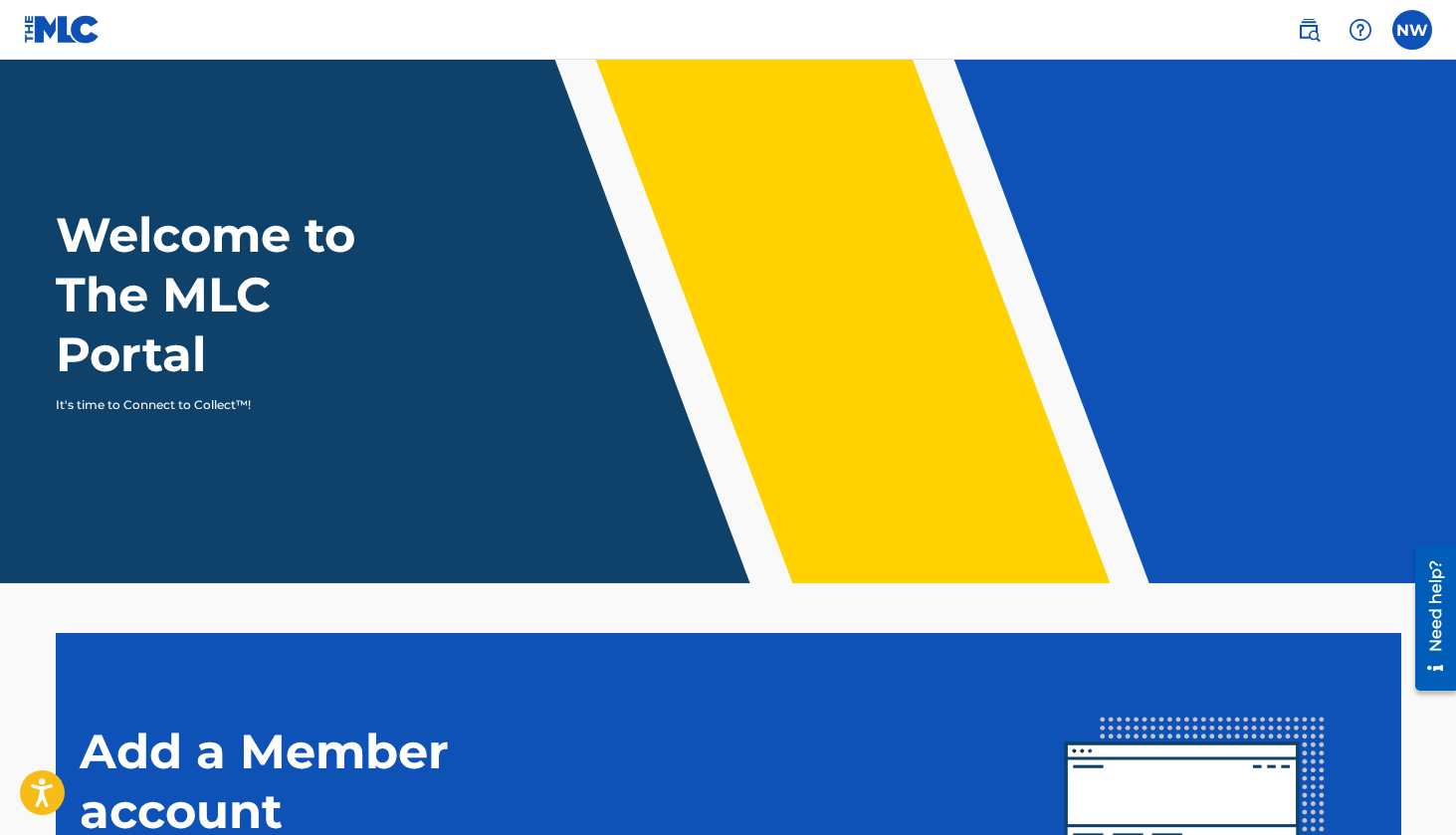 click at bounding box center (1412, 30) 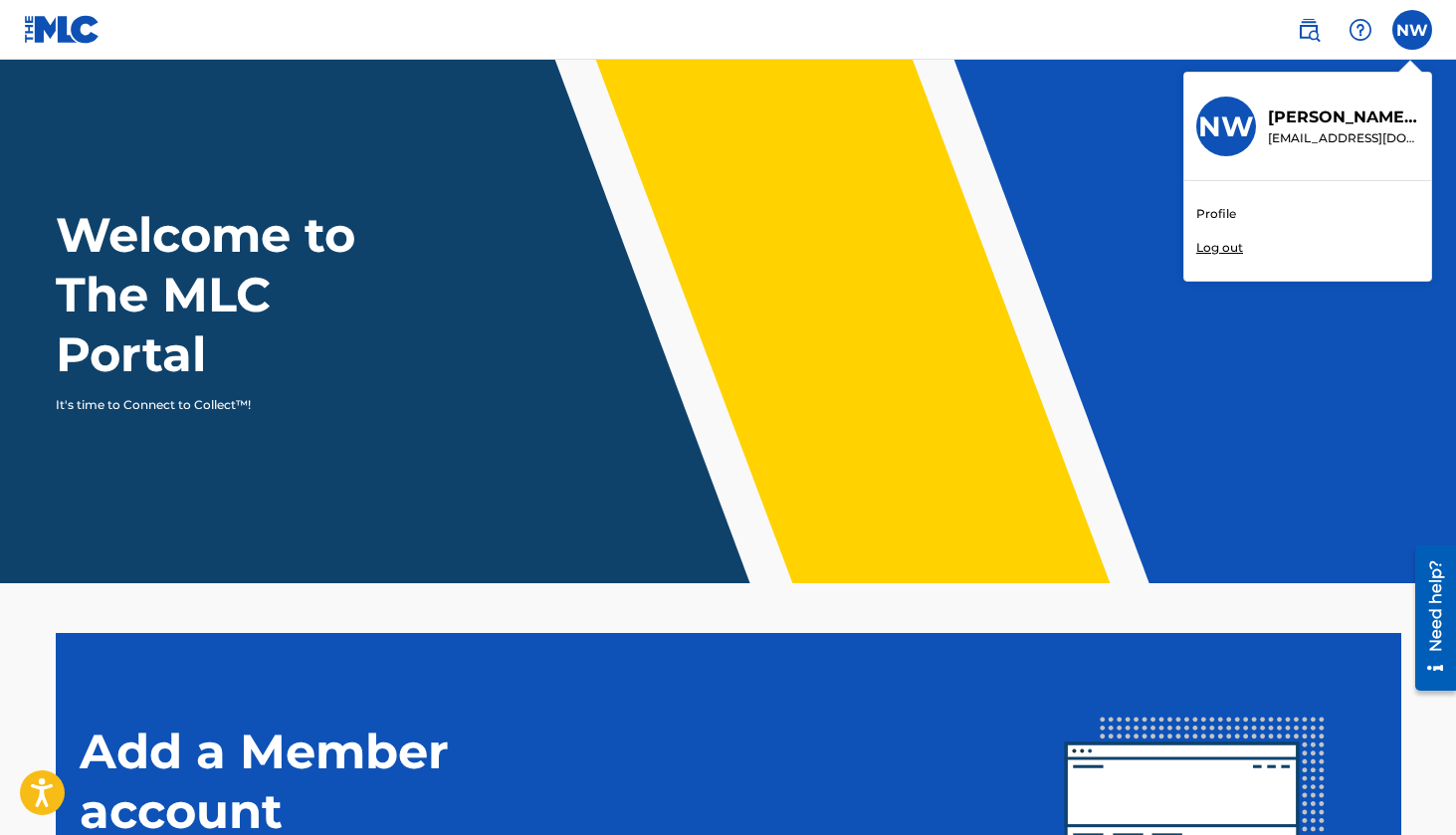 click on "NW [PERSON_NAME] [EMAIL_ADDRESS][DOMAIN_NAME]" at bounding box center [1308, 126] 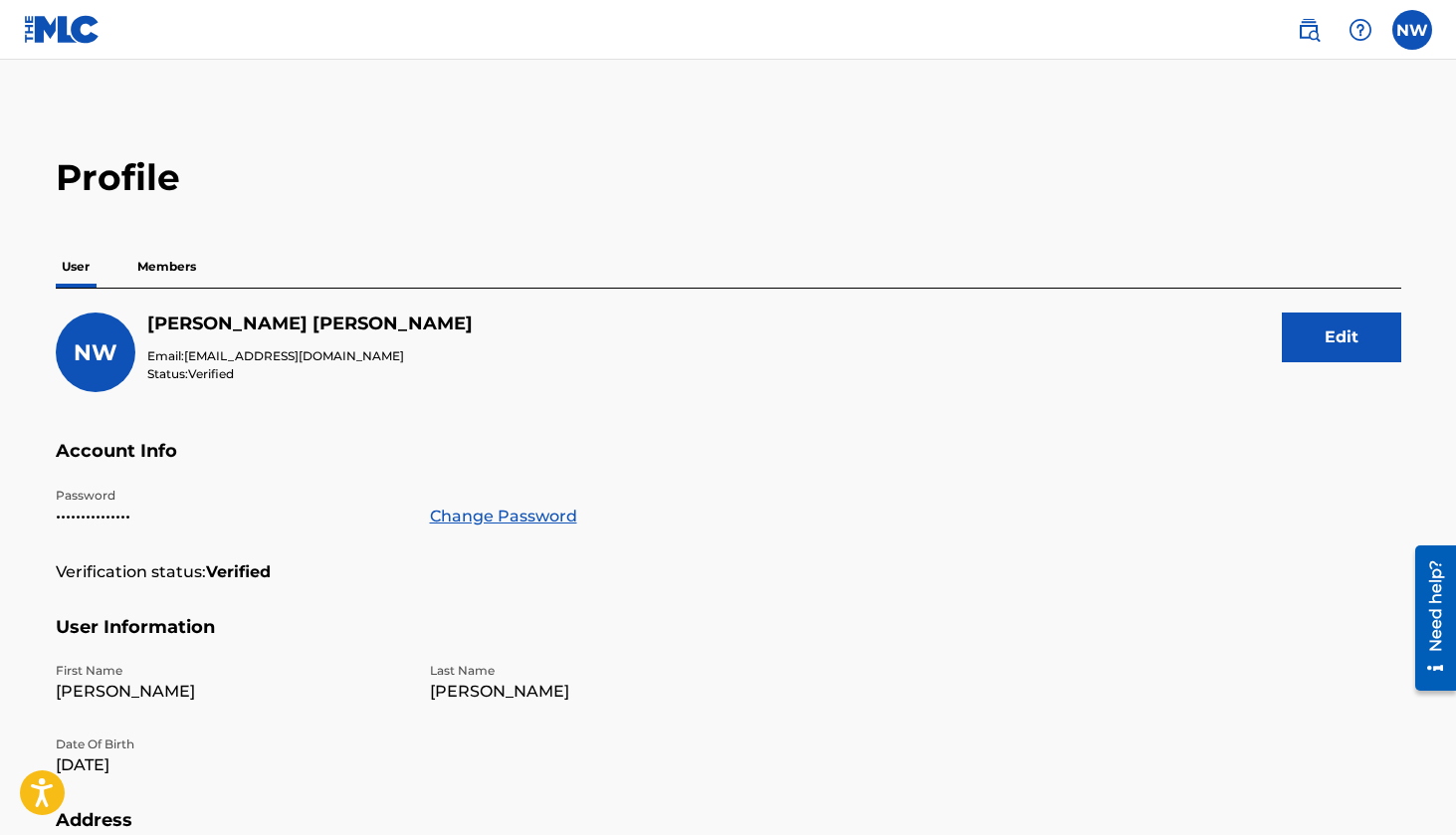 click on "Members" at bounding box center (166, 267) 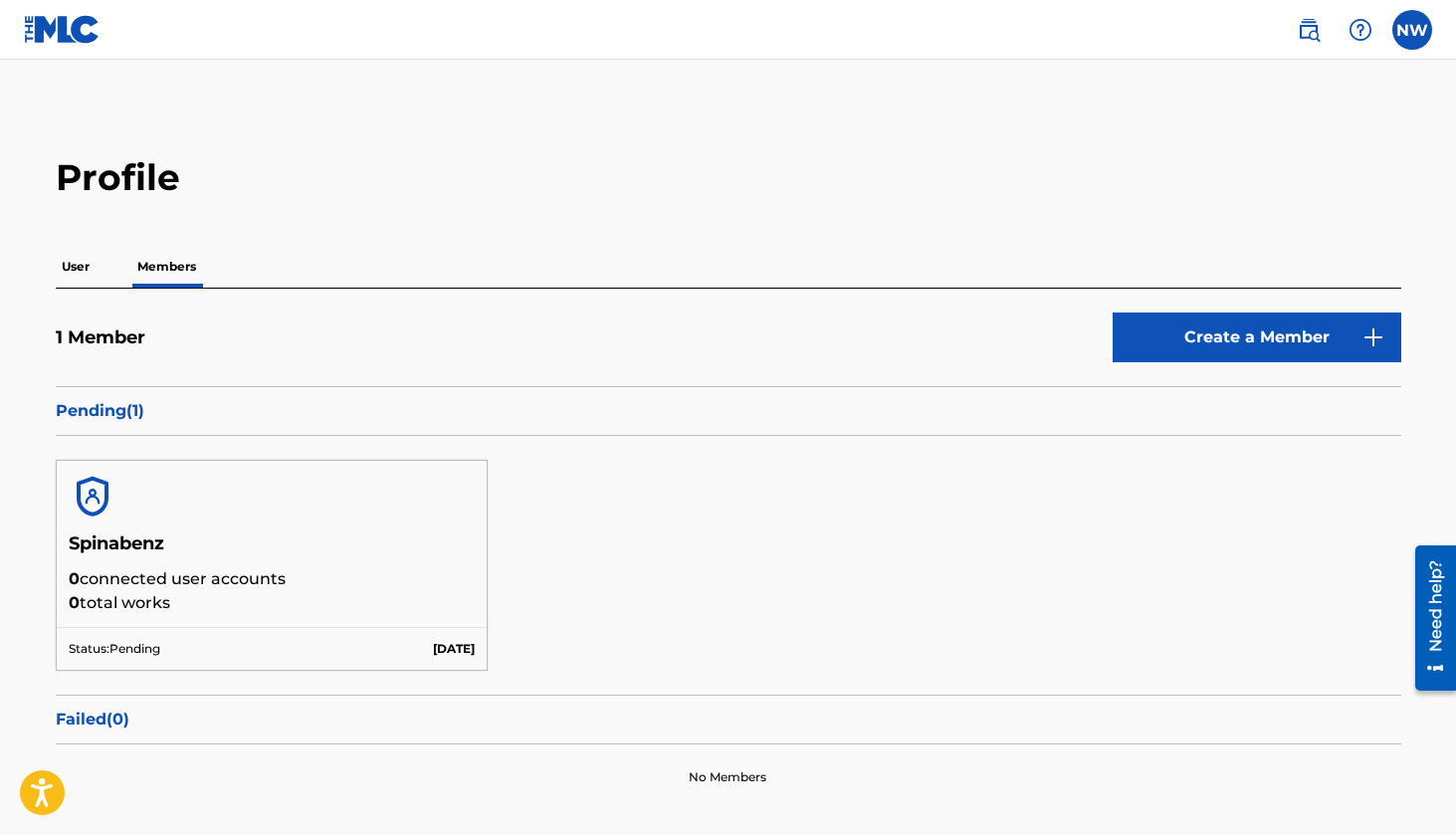 click on "Pending  ( 1 )" at bounding box center [728, 411] 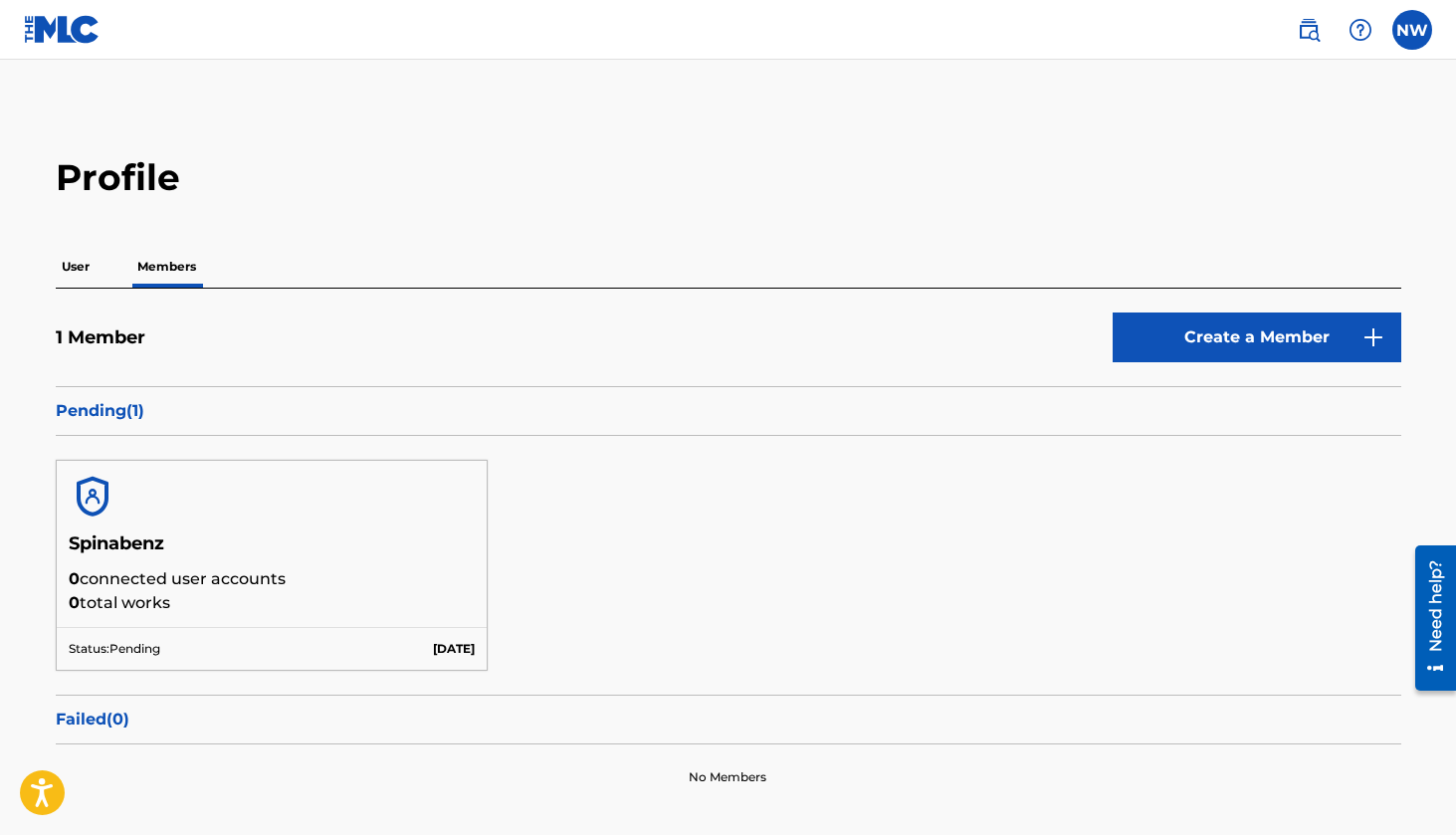 click on "1   Member" at bounding box center [101, 337] 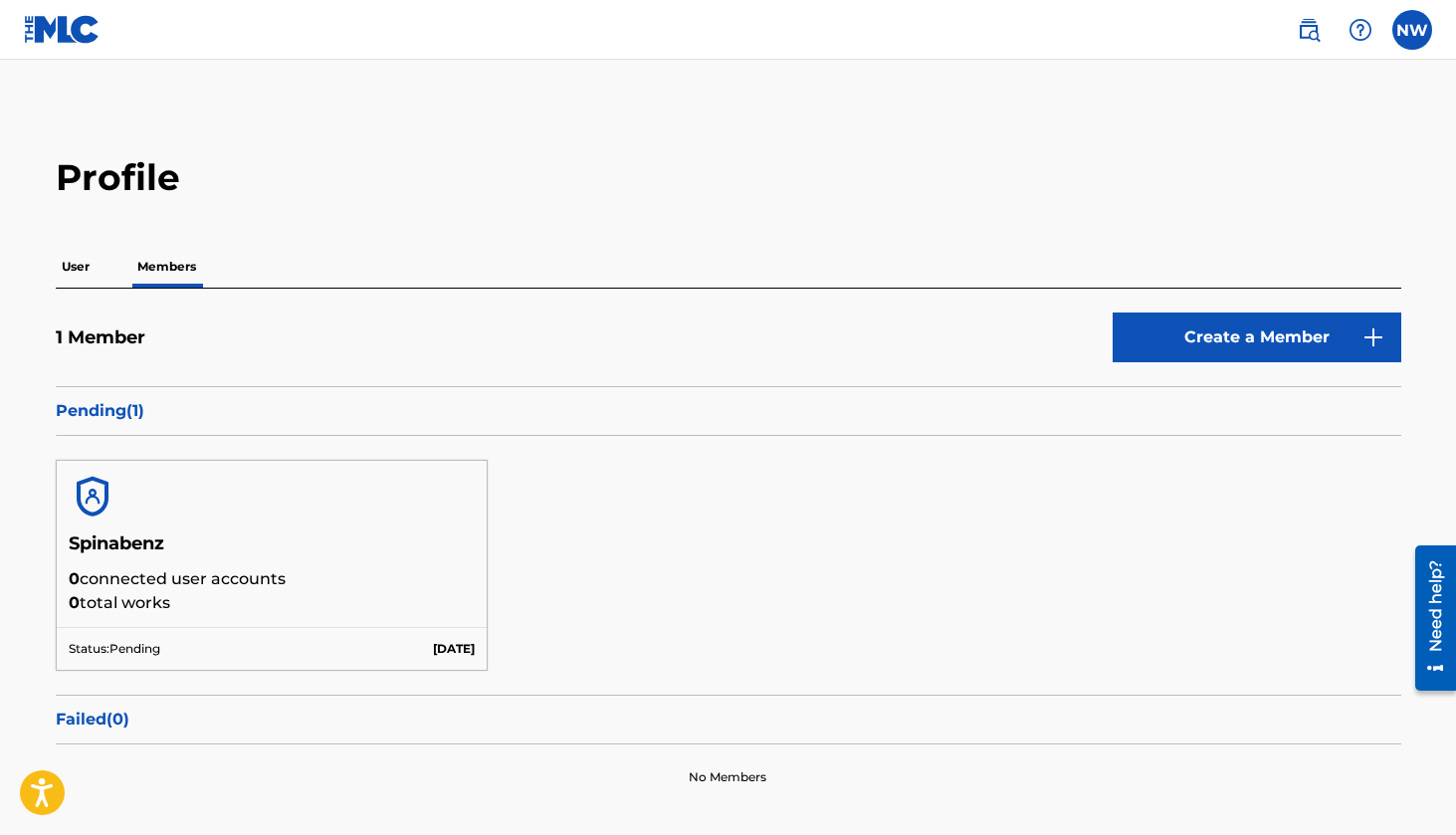 drag, startPoint x: 1184, startPoint y: 369, endPoint x: 1184, endPoint y: 345, distance: 24 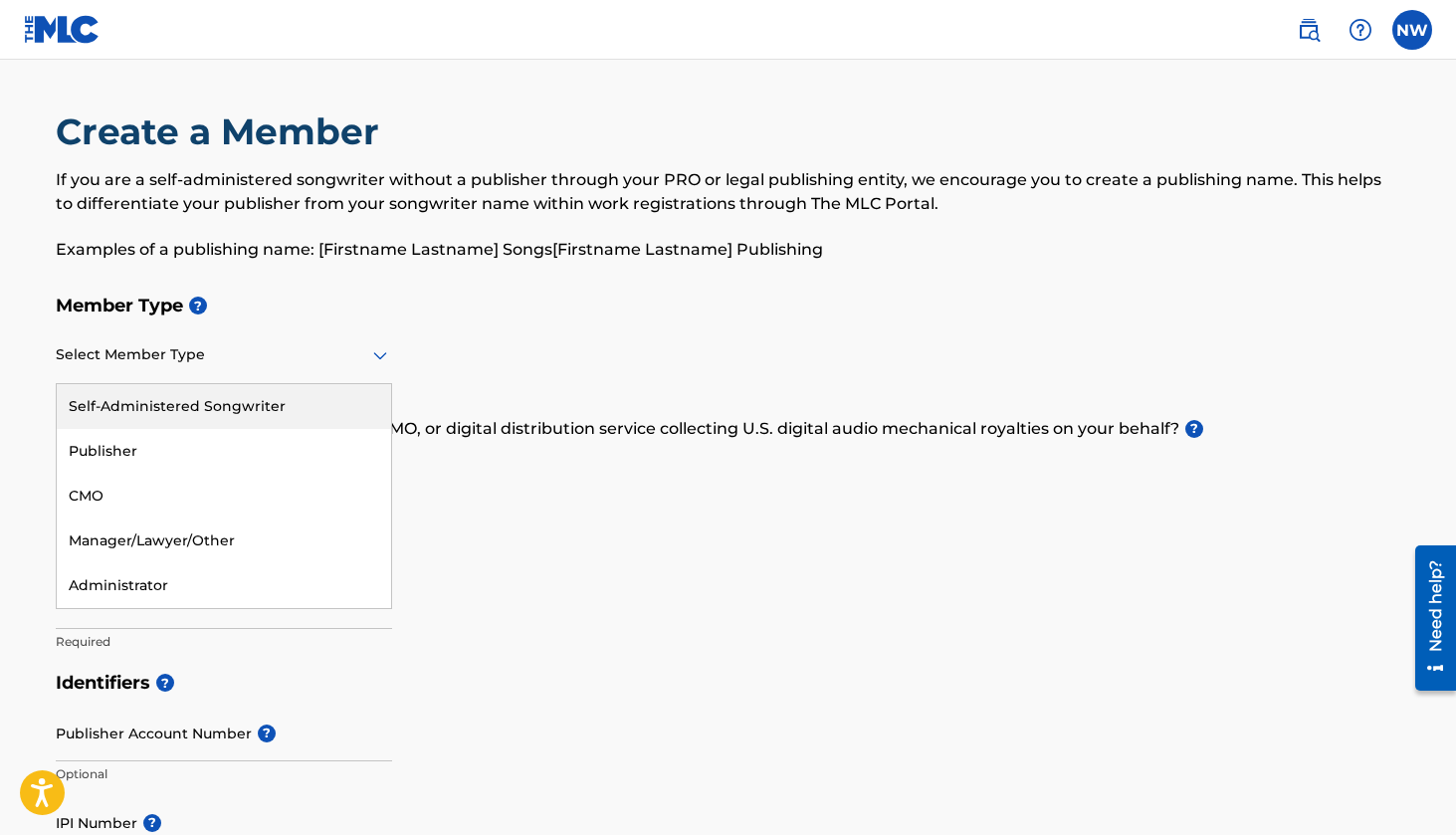 click at bounding box center (224, 354) 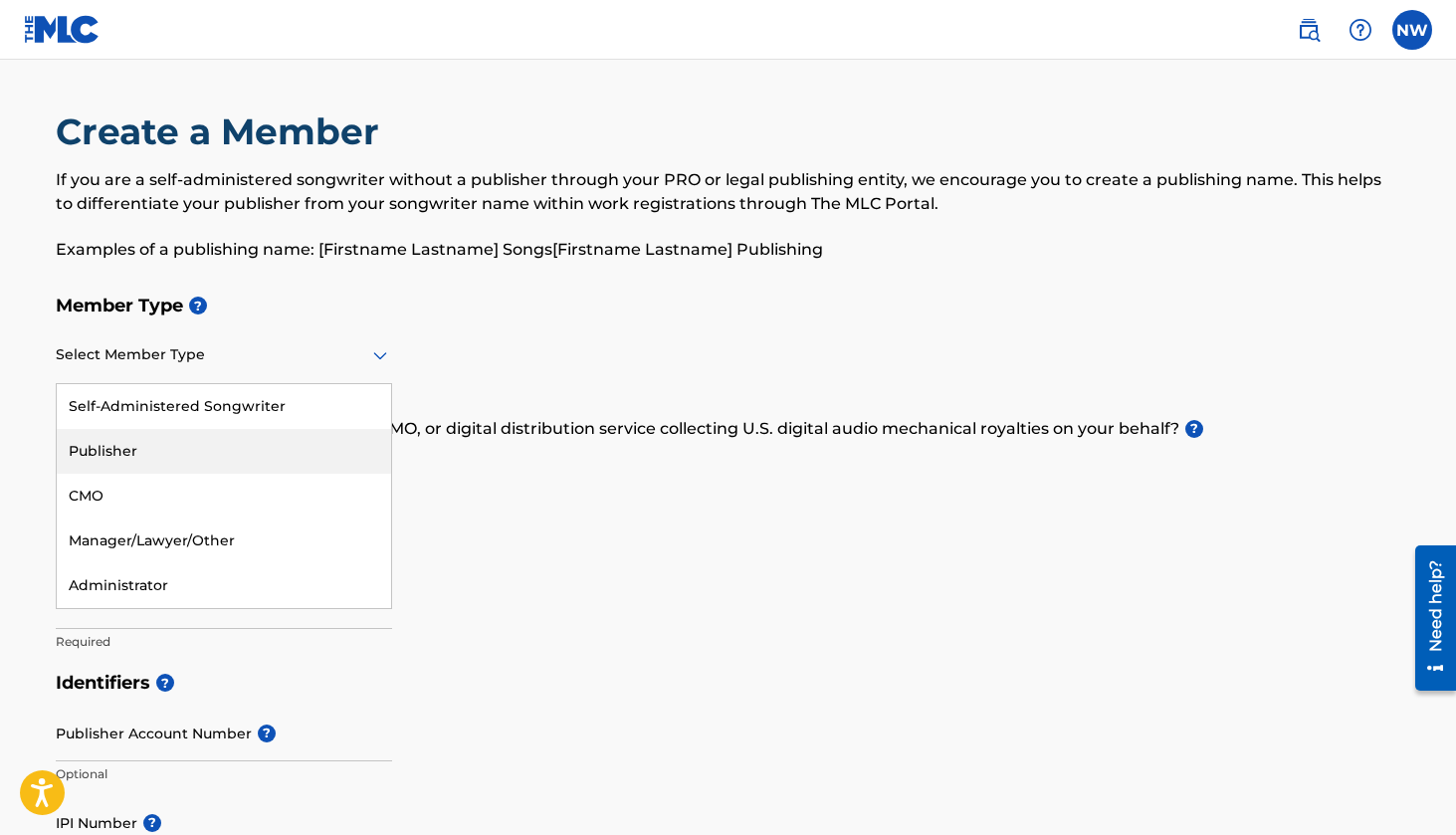 click on "Member Type ? Publisher, 2 of 5. 5 results available. Use Up and Down to choose options, press Enter to select the currently focused option, press Escape to exit the menu, press Tab to select the option and exit the menu. Select Member Type Self-Administered Songwriter Publisher CMO Manager/Lawyer/Other Administrator Required Do you have a publisher, administrator, CMO, or digital distribution service collecting U.S. digital audio mechanical royalties on your behalf? ? Select yes, no, or I don't know Required Member Name ? Member name Required" at bounding box center (728, 473) 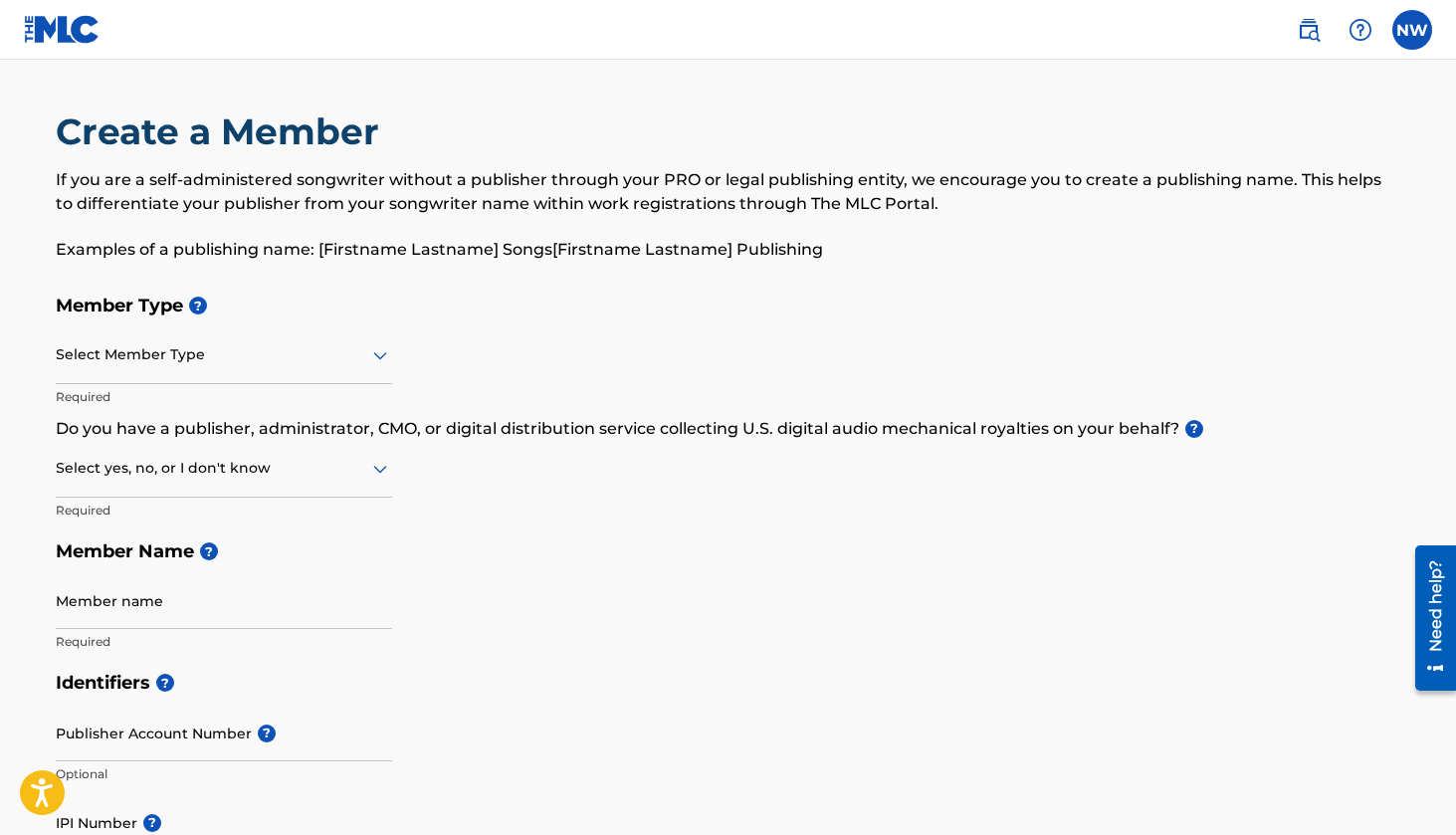 click on "Member Type ? Select Member Type Required Do you have a publisher, administrator, CMO, or digital distribution service collecting U.S. digital audio mechanical royalties on your behalf? ? Select yes, no, or I don't know Required Member Name ? Member name Required" at bounding box center [728, 473] 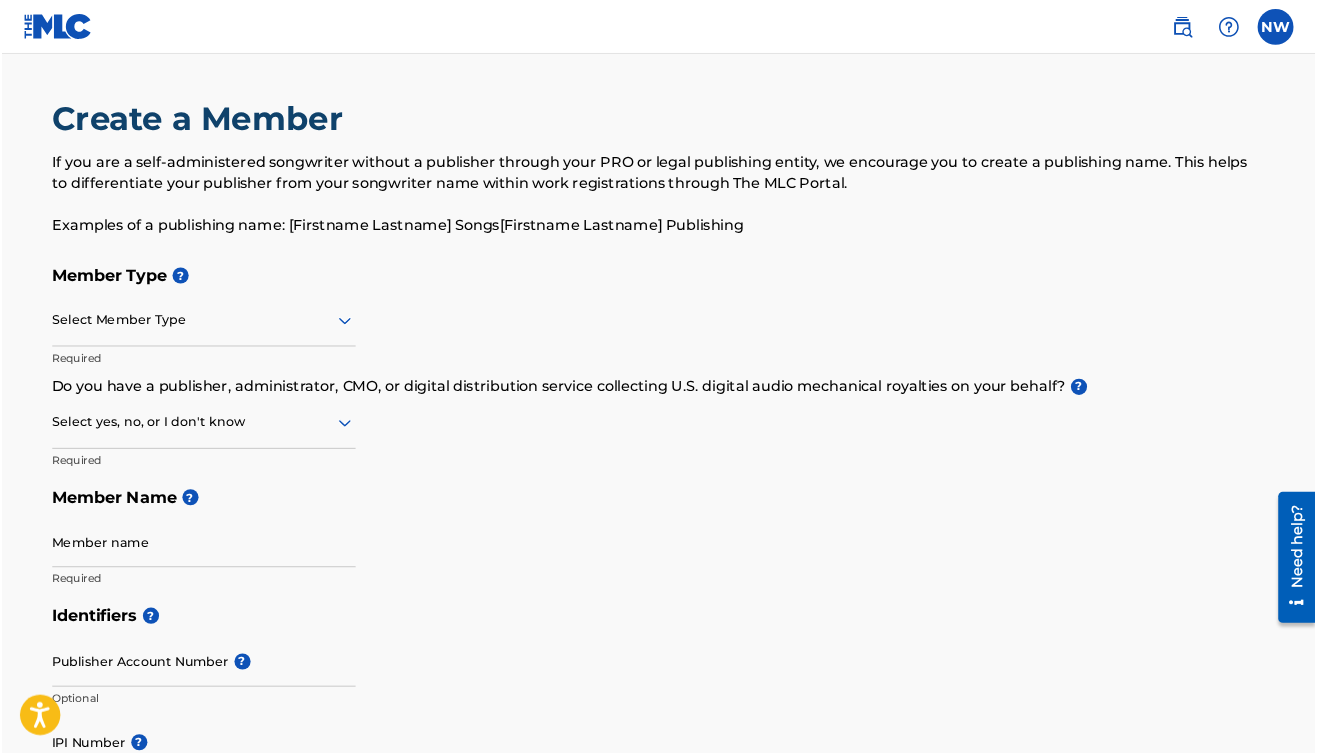 scroll, scrollTop: 0, scrollLeft: 0, axis: both 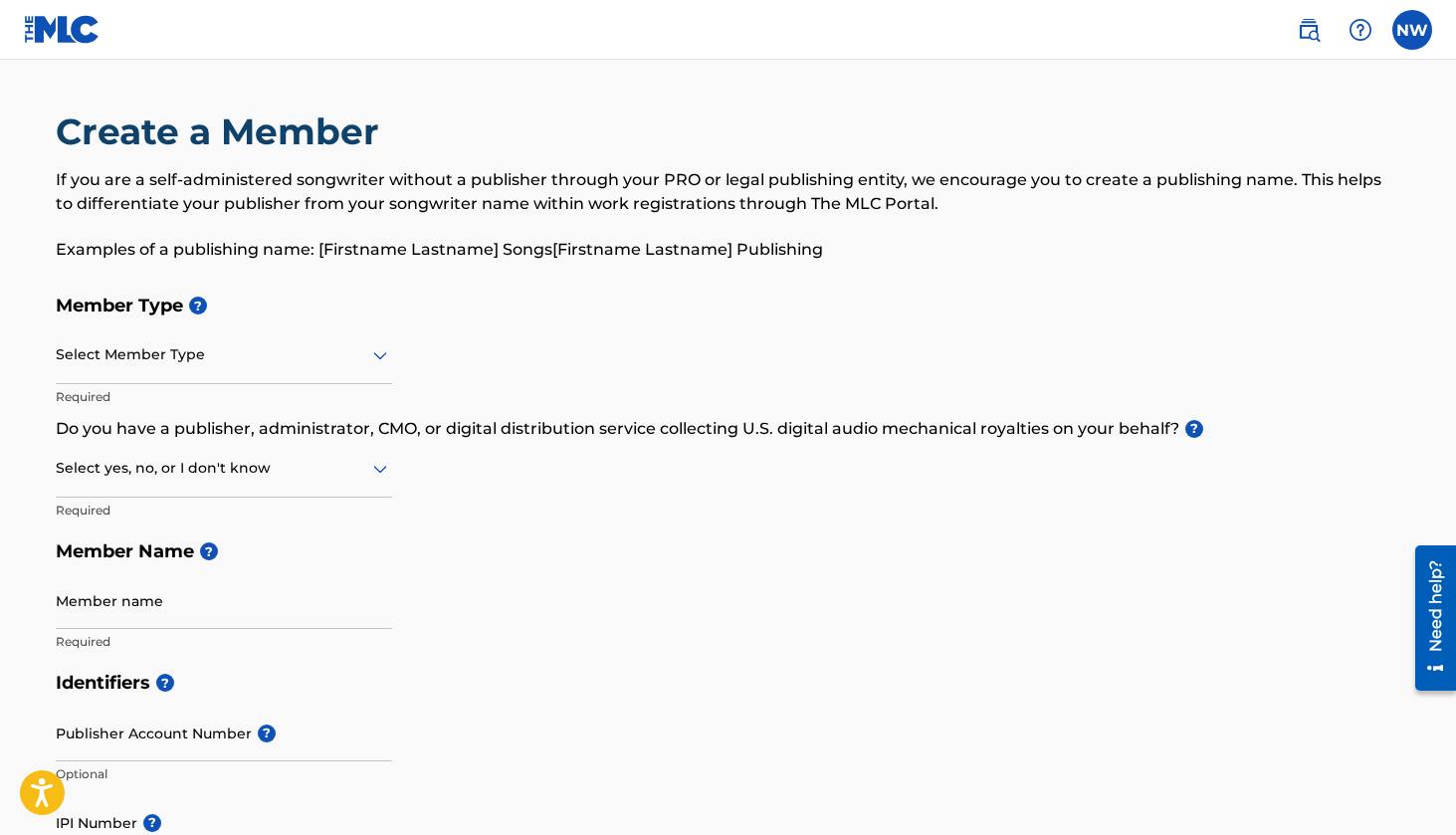 click on "NW NW [PERSON_NAME] [EMAIL_ADDRESS][DOMAIN_NAME] Profile Log out" at bounding box center (1354, 30) 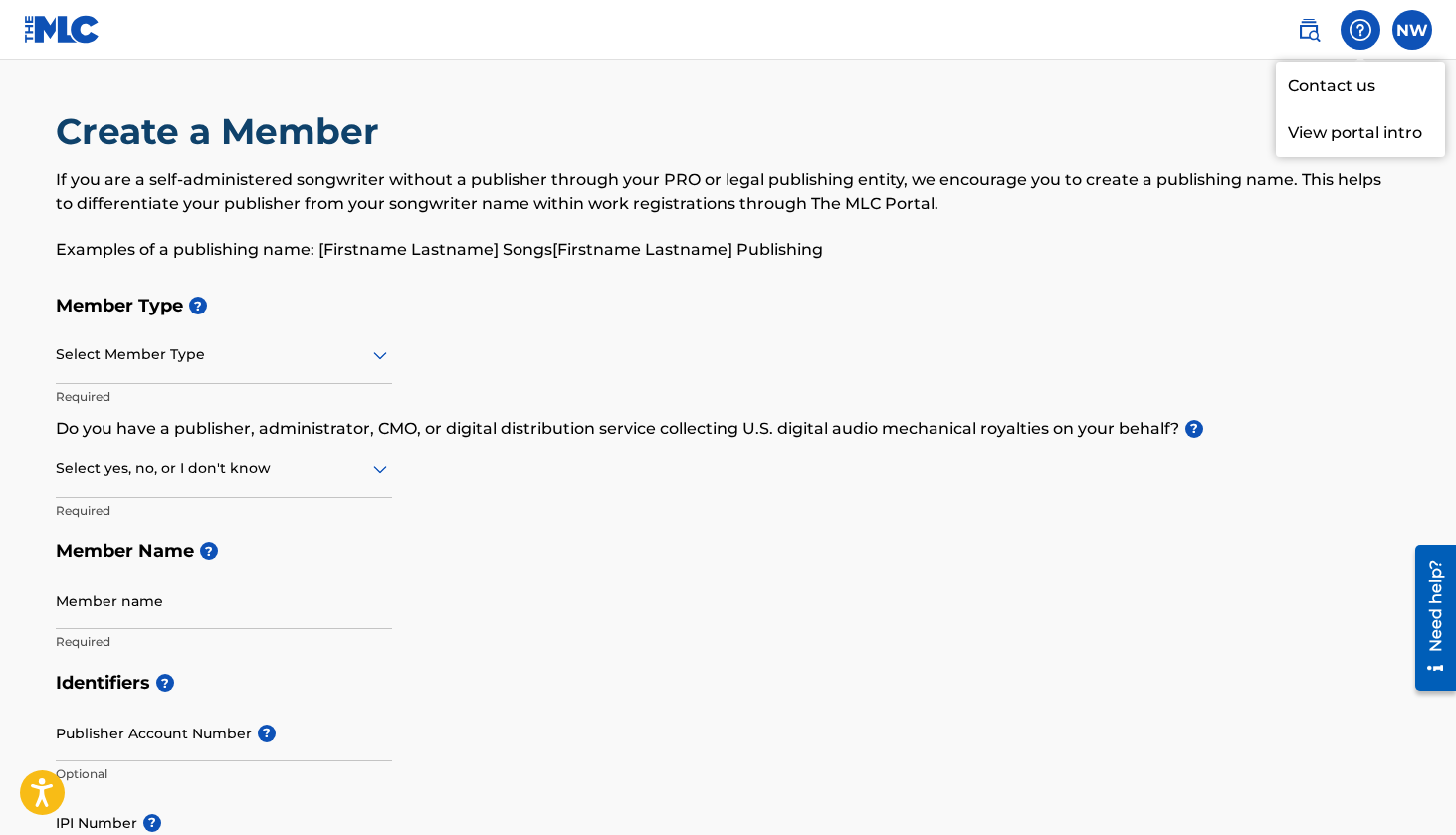 click at bounding box center [62, 29] 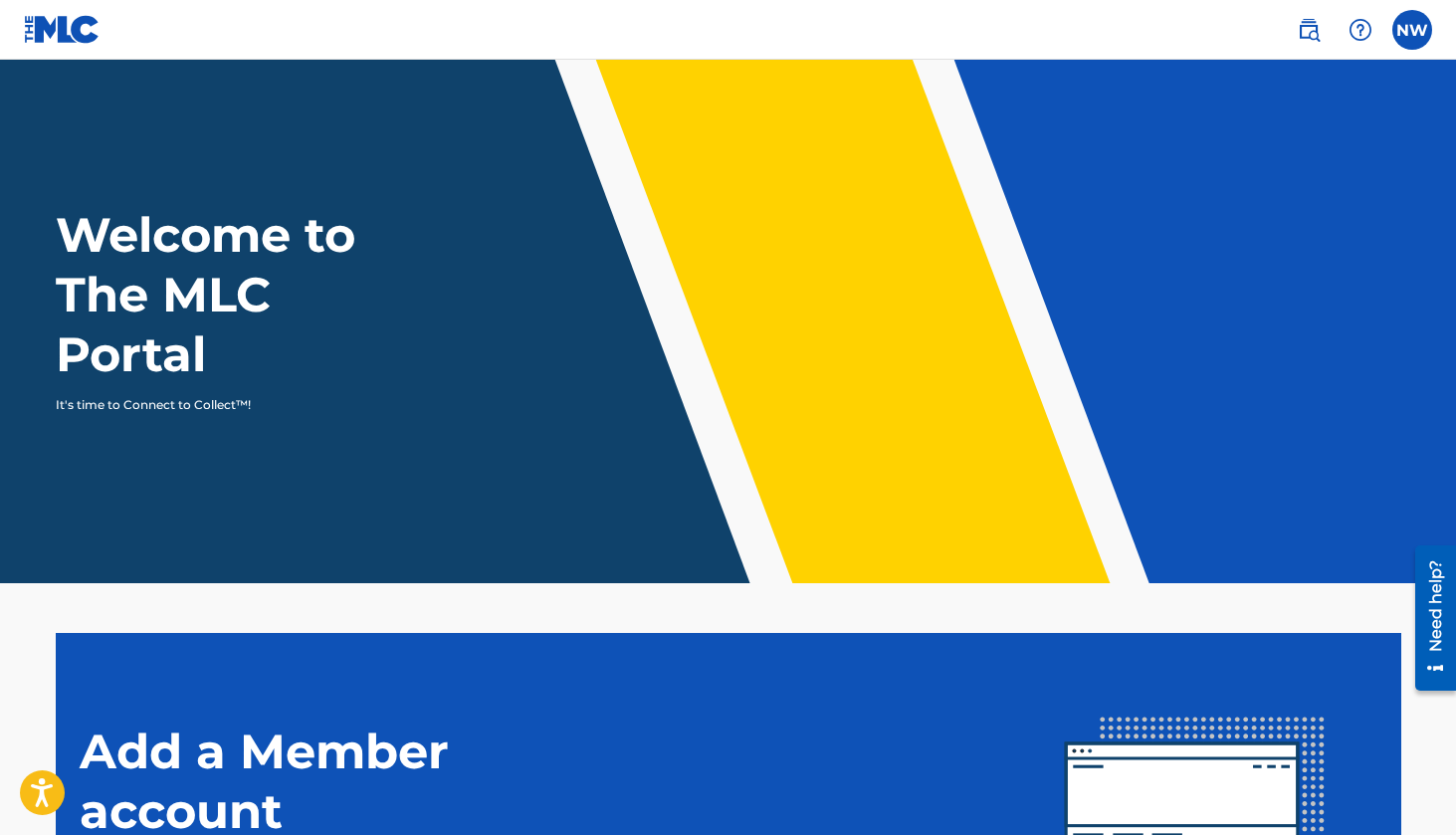 click on "Welcome to The MLC Portal It's time to Connect to Collect™!" at bounding box center [728, 321] 